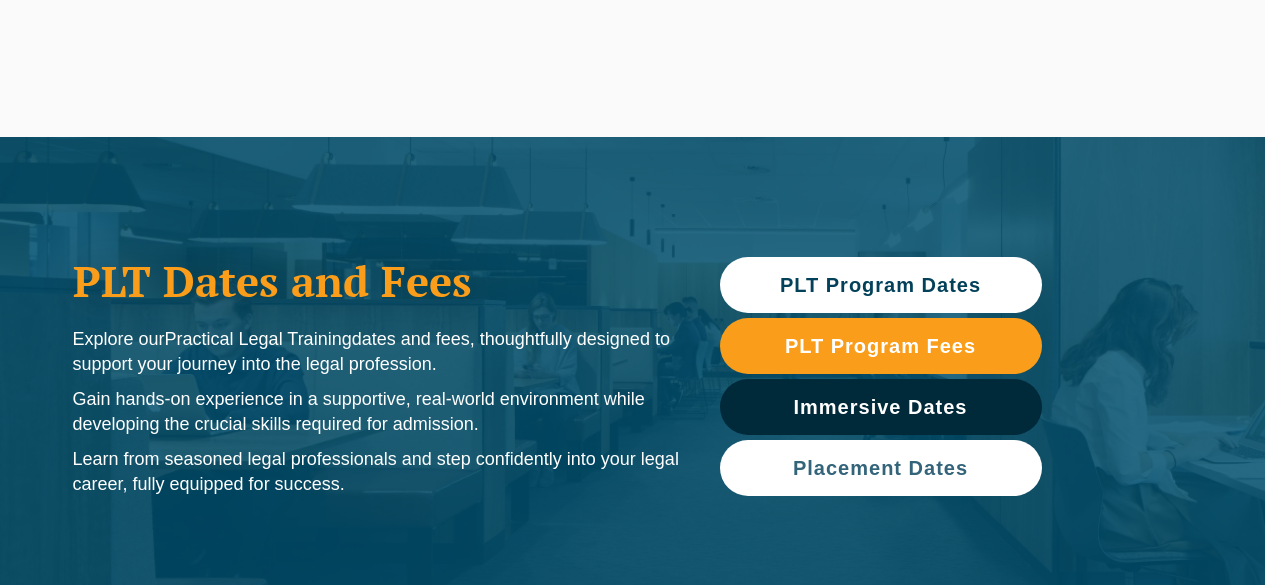 scroll, scrollTop: 0, scrollLeft: 0, axis: both 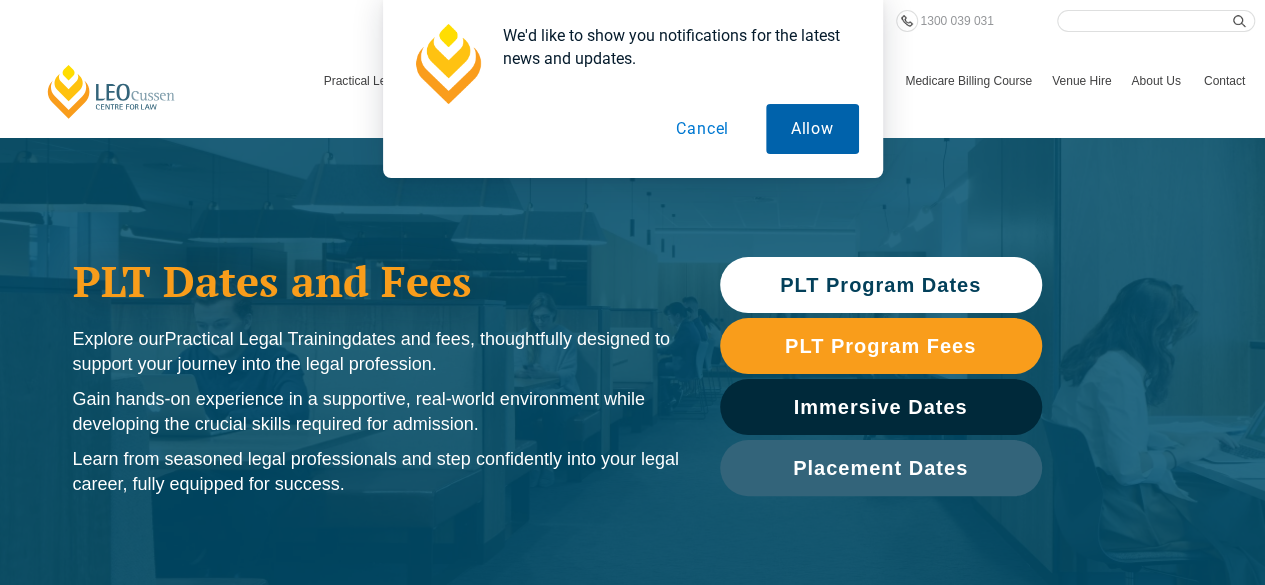click on "Allow" at bounding box center [812, 129] 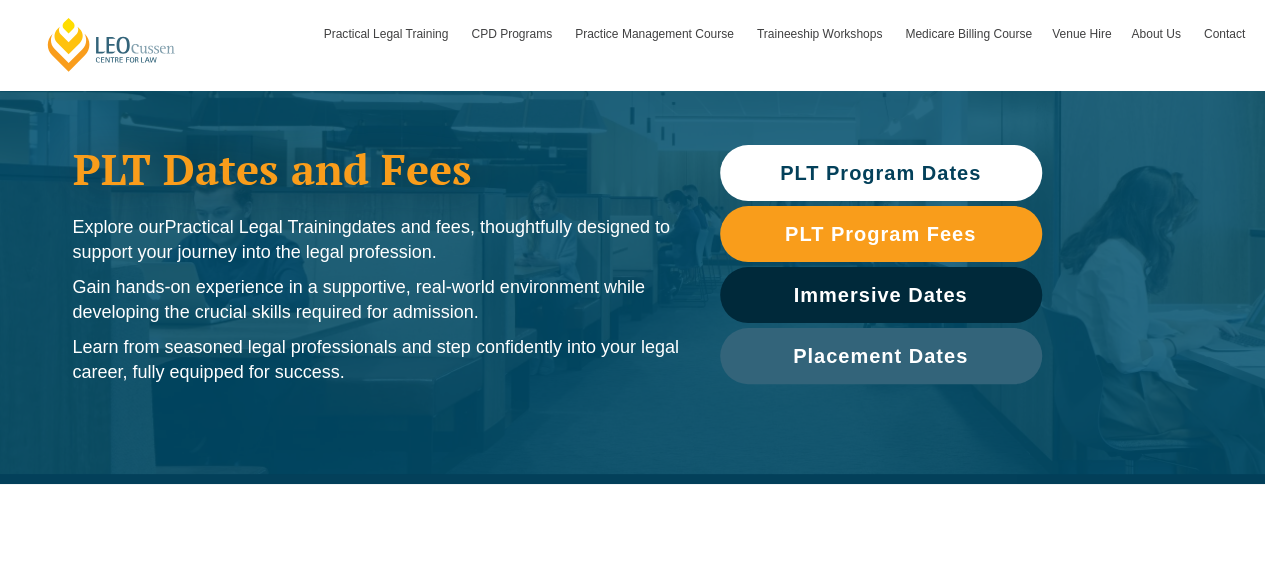 scroll, scrollTop: 300, scrollLeft: 0, axis: vertical 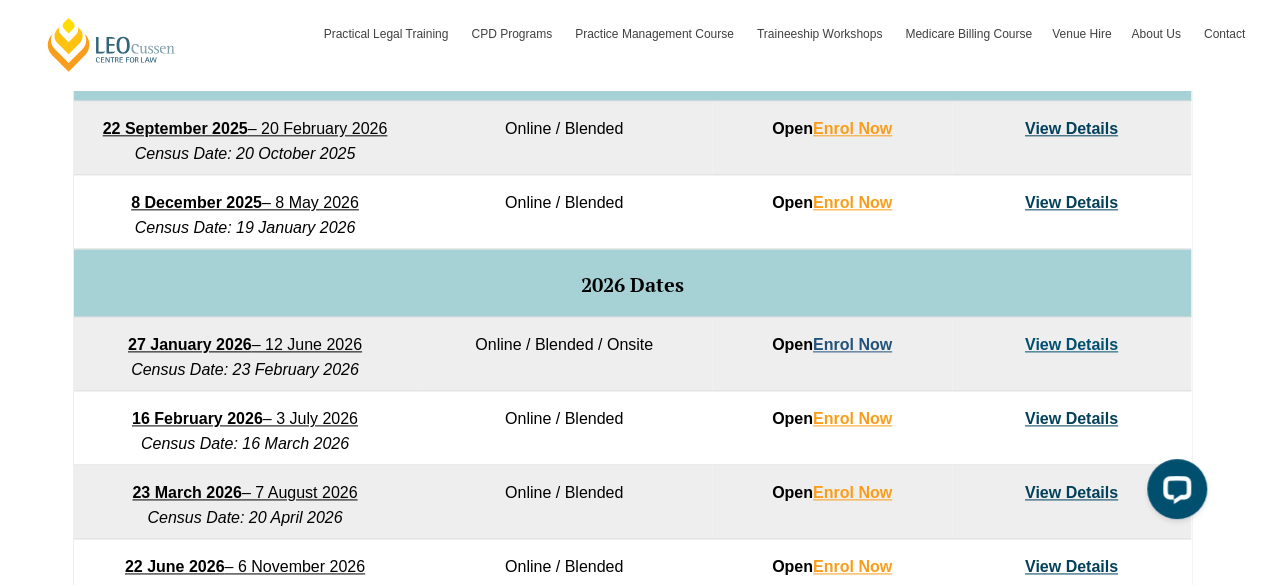 click on "Enrol Now" at bounding box center [852, 344] 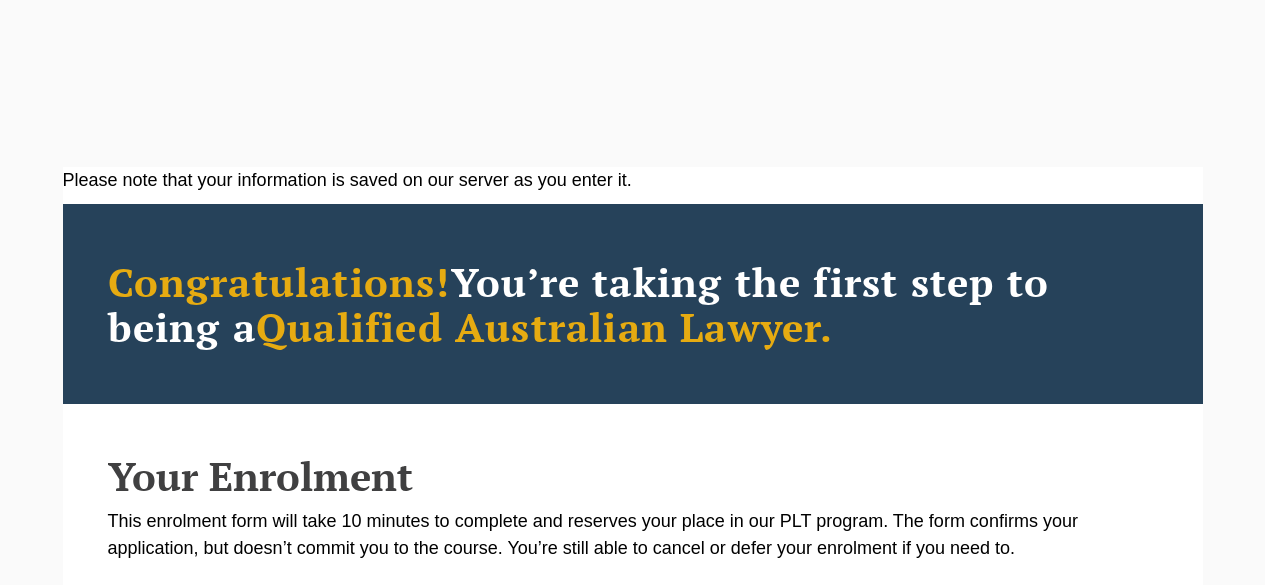 scroll, scrollTop: 0, scrollLeft: 0, axis: both 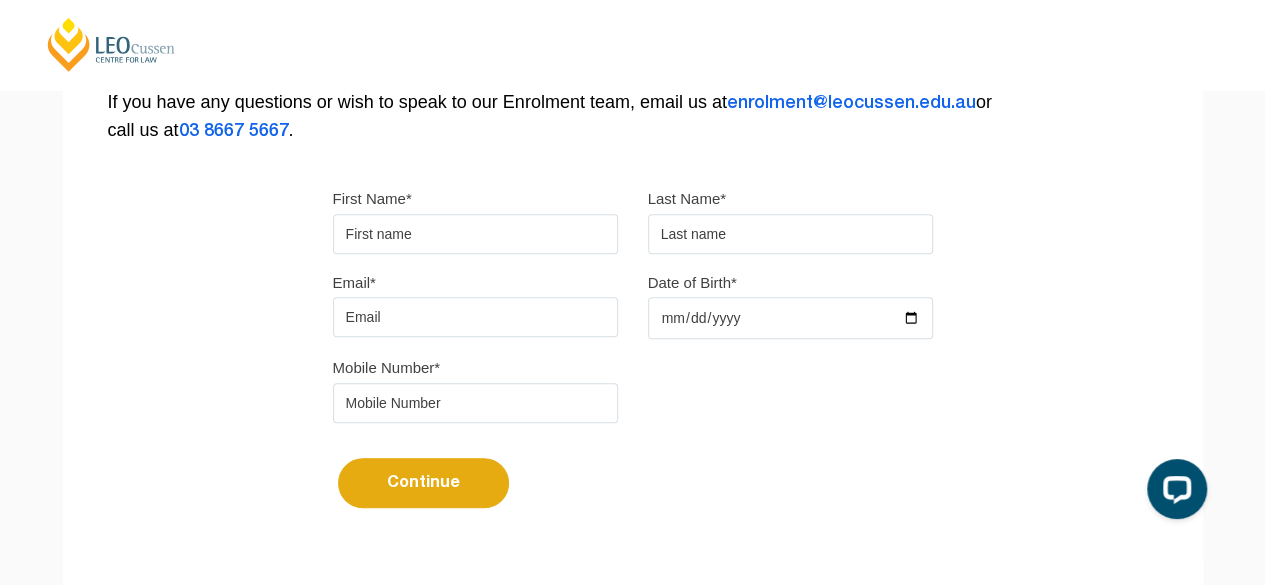 click on "First Name*" at bounding box center [475, 234] 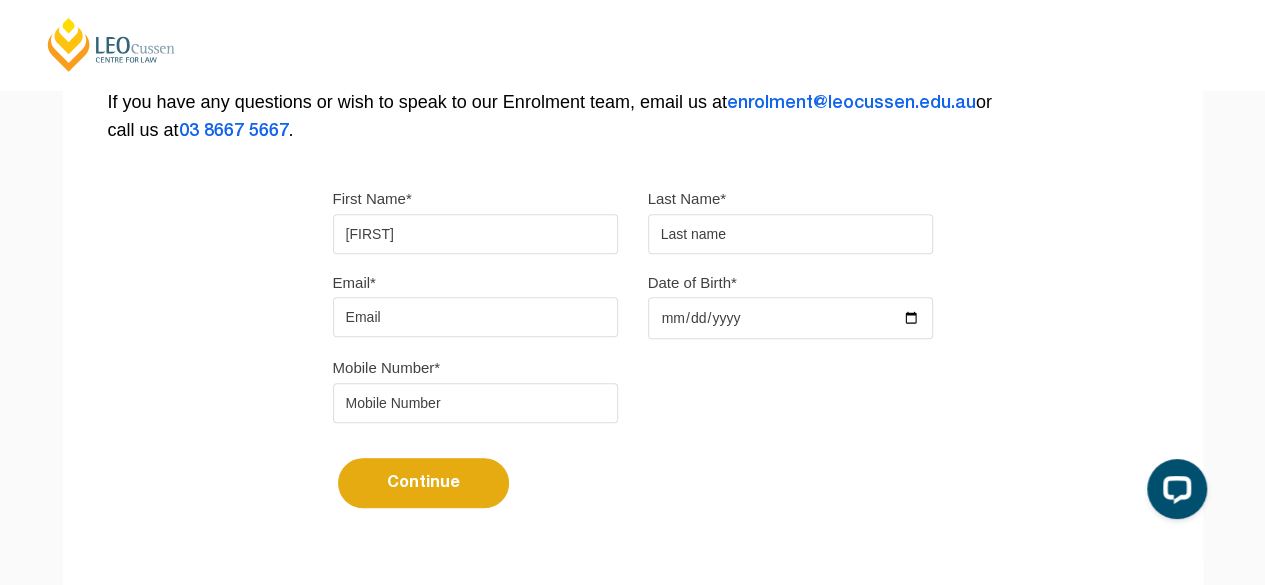 drag, startPoint x: 729, startPoint y: 235, endPoint x: 730, endPoint y: 249, distance: 14.035668 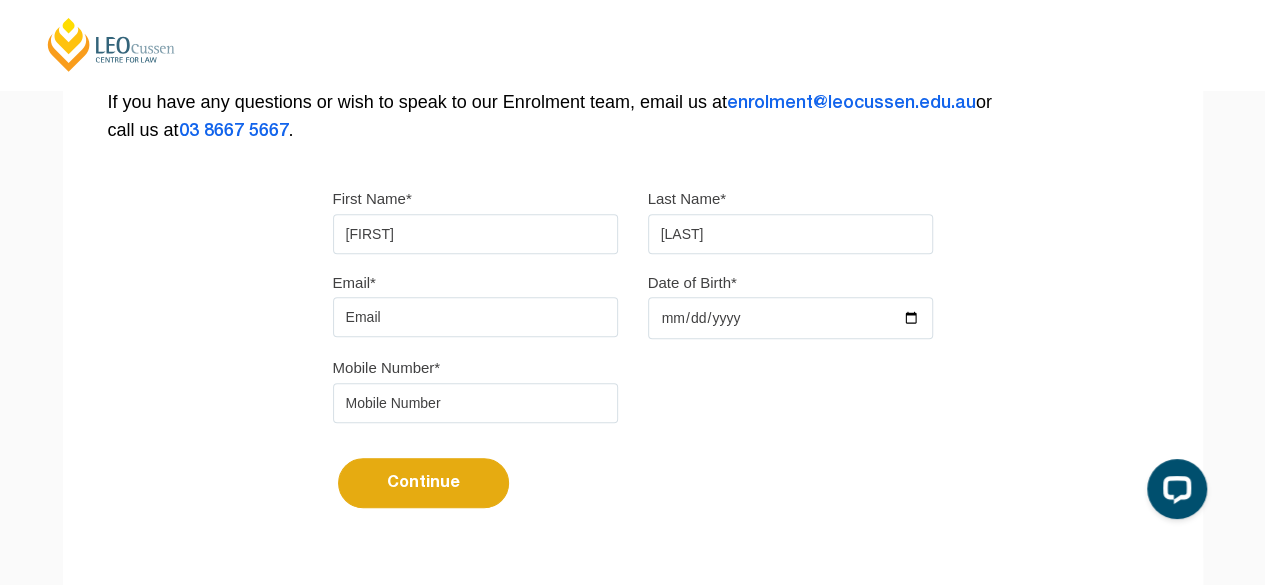 click on "Email*" at bounding box center [475, 317] 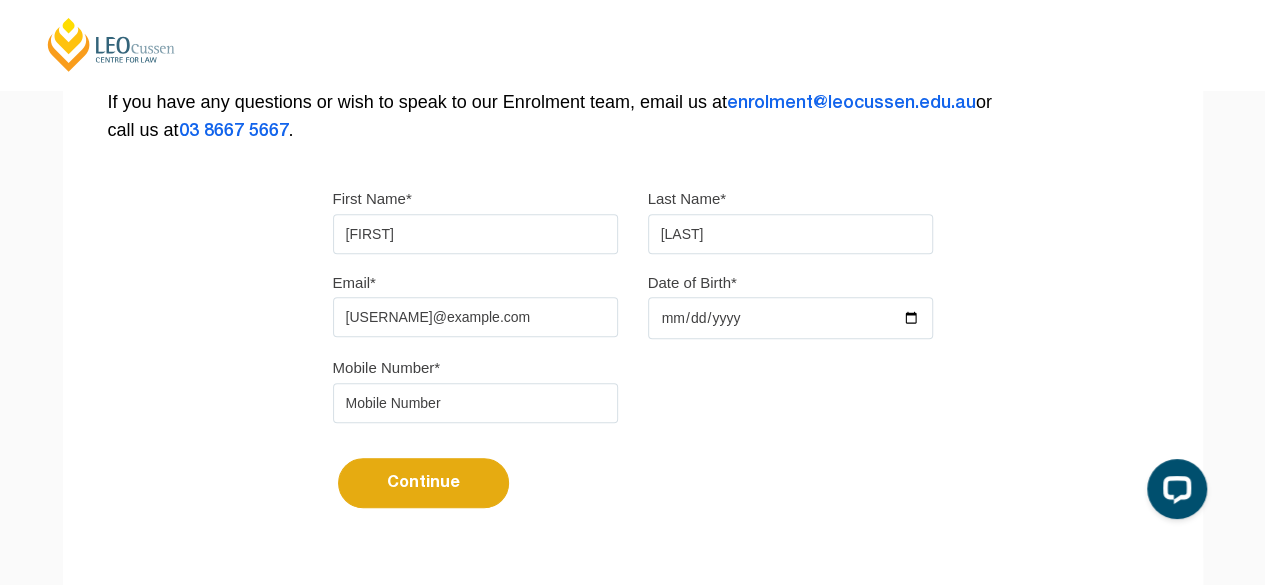 click on "Date of Birth*" at bounding box center (790, 318) 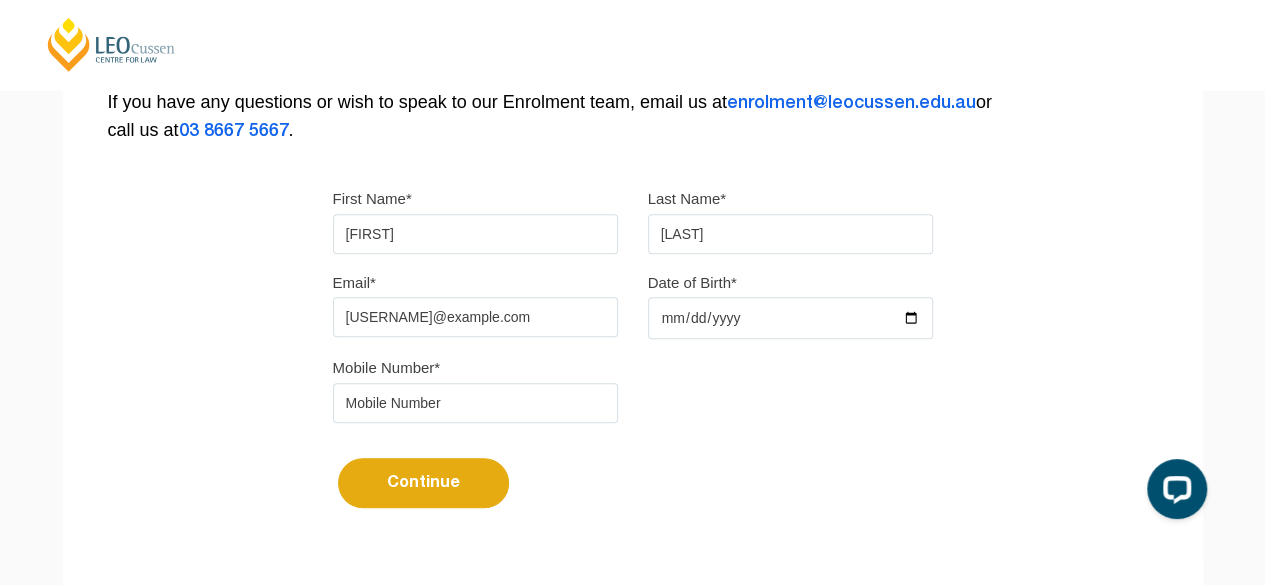 type on "2000-03-29" 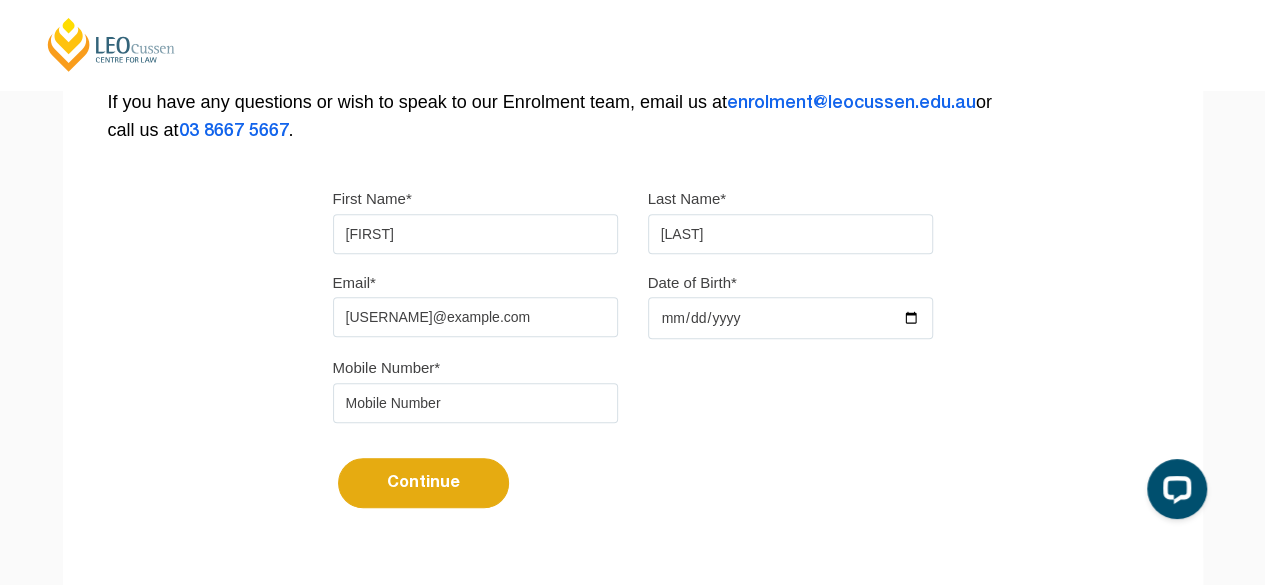 click at bounding box center (475, 403) 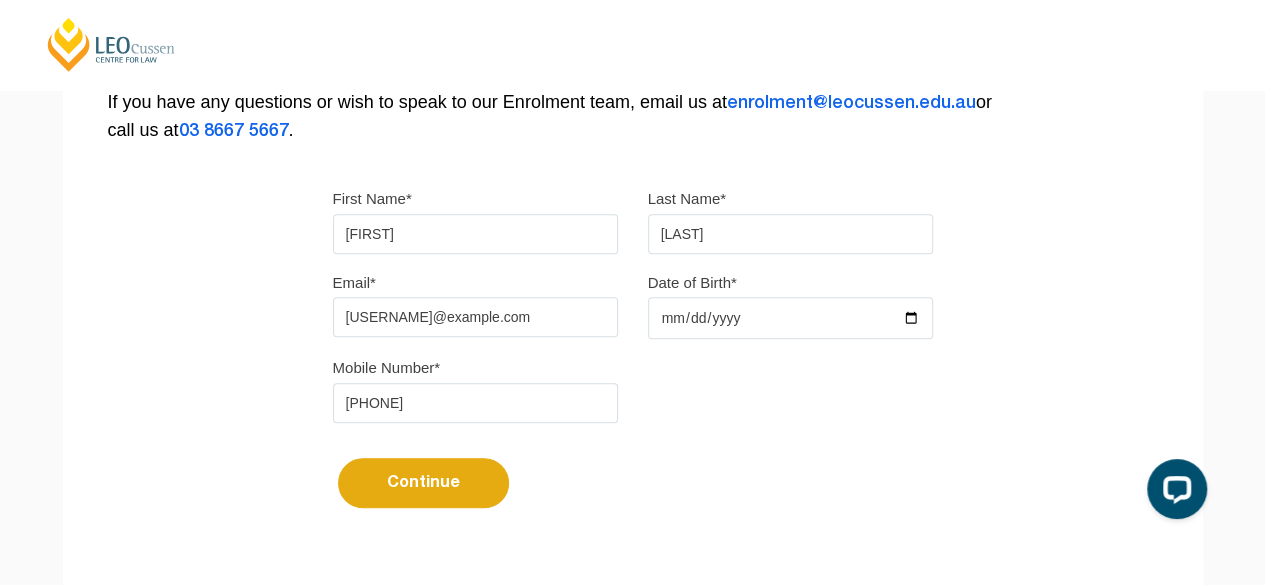 type on "0431690754" 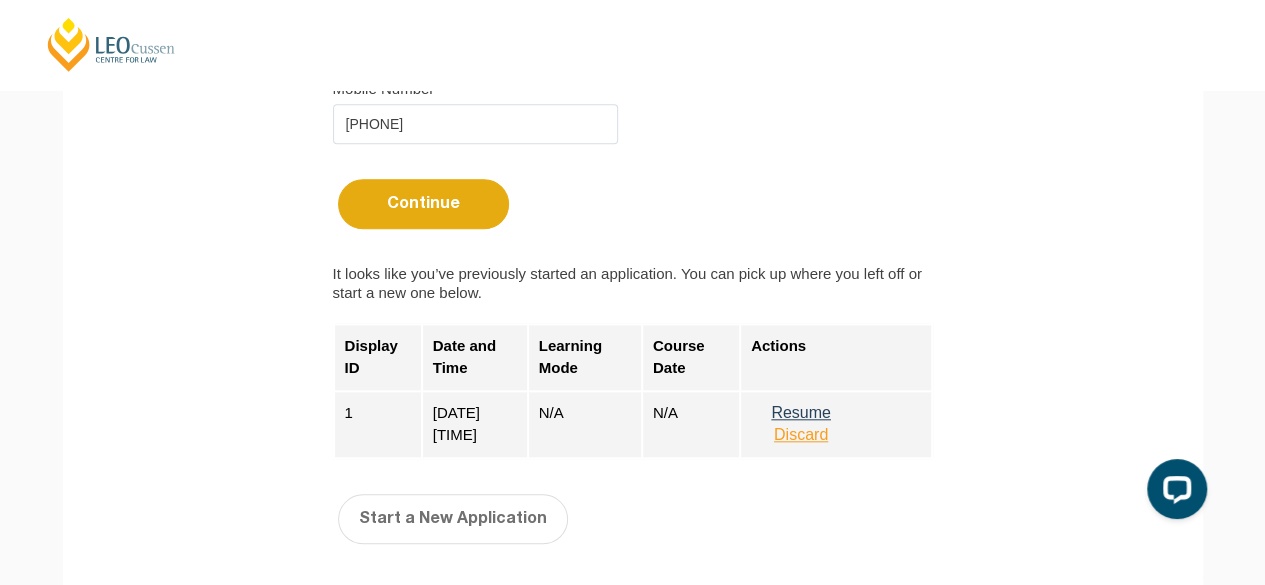 scroll, scrollTop: 900, scrollLeft: 0, axis: vertical 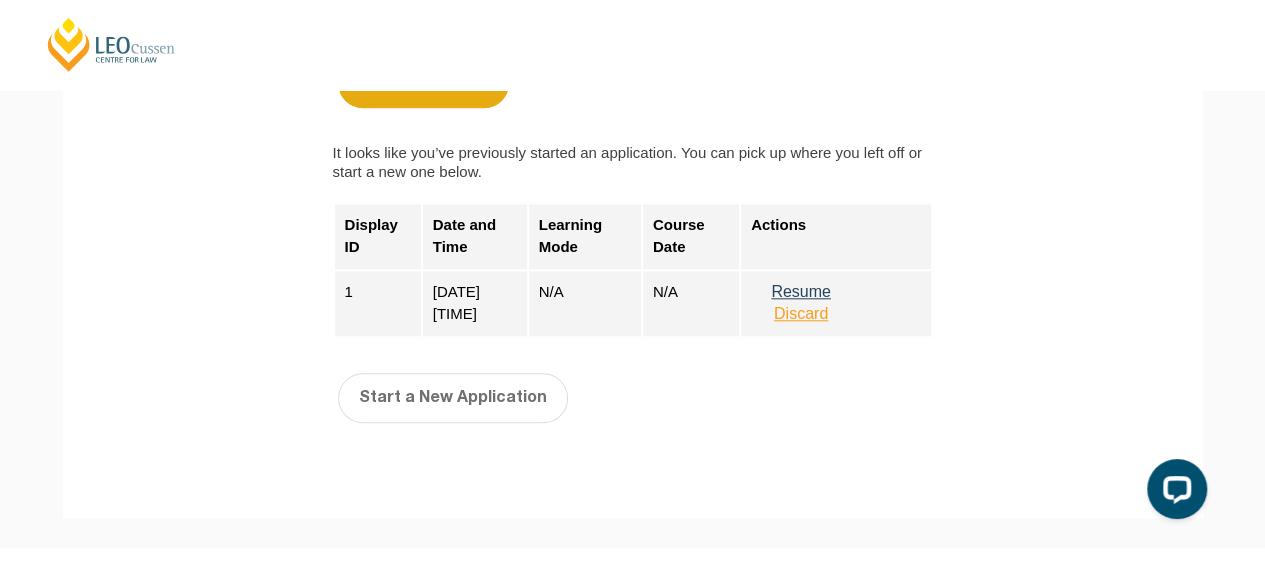 click on "Resume" at bounding box center (801, 292) 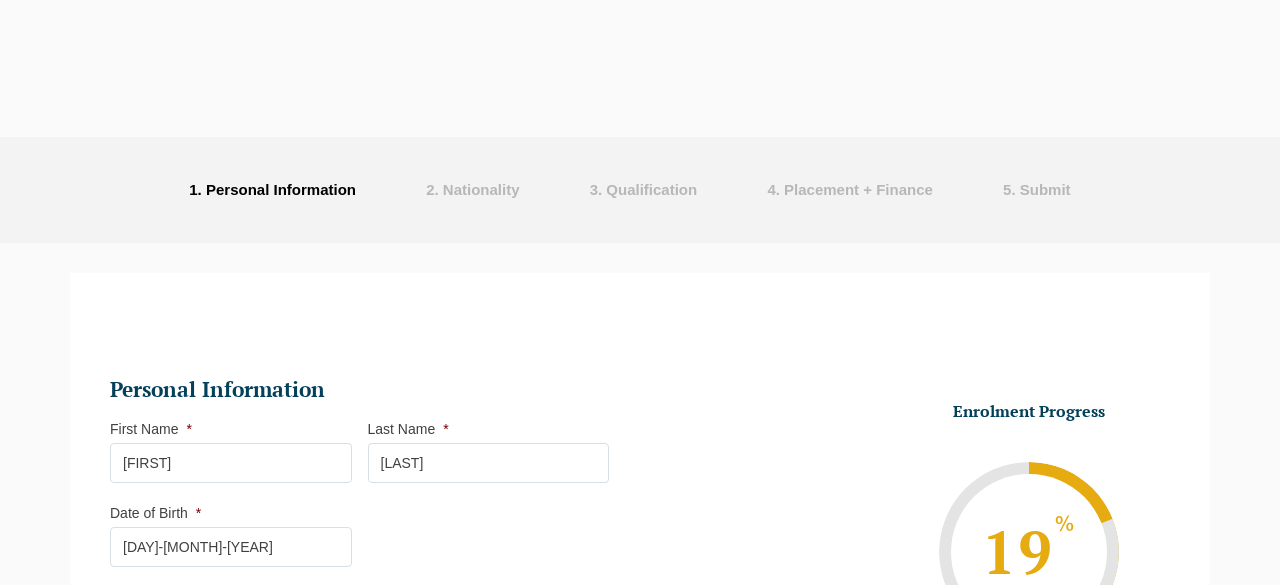select 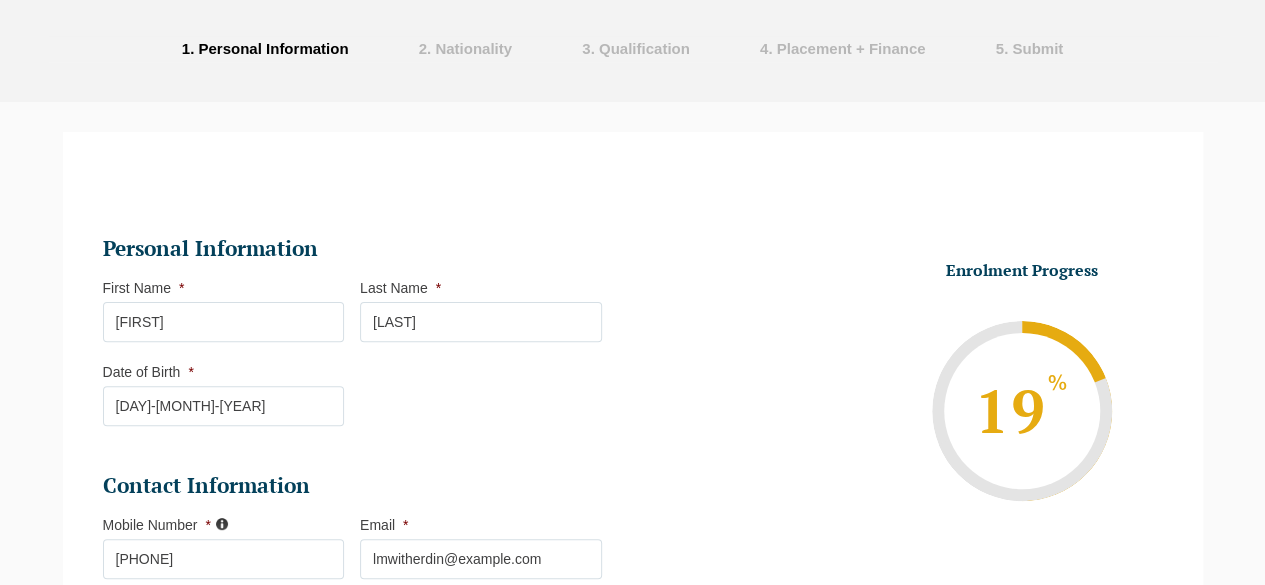 scroll, scrollTop: 0, scrollLeft: 0, axis: both 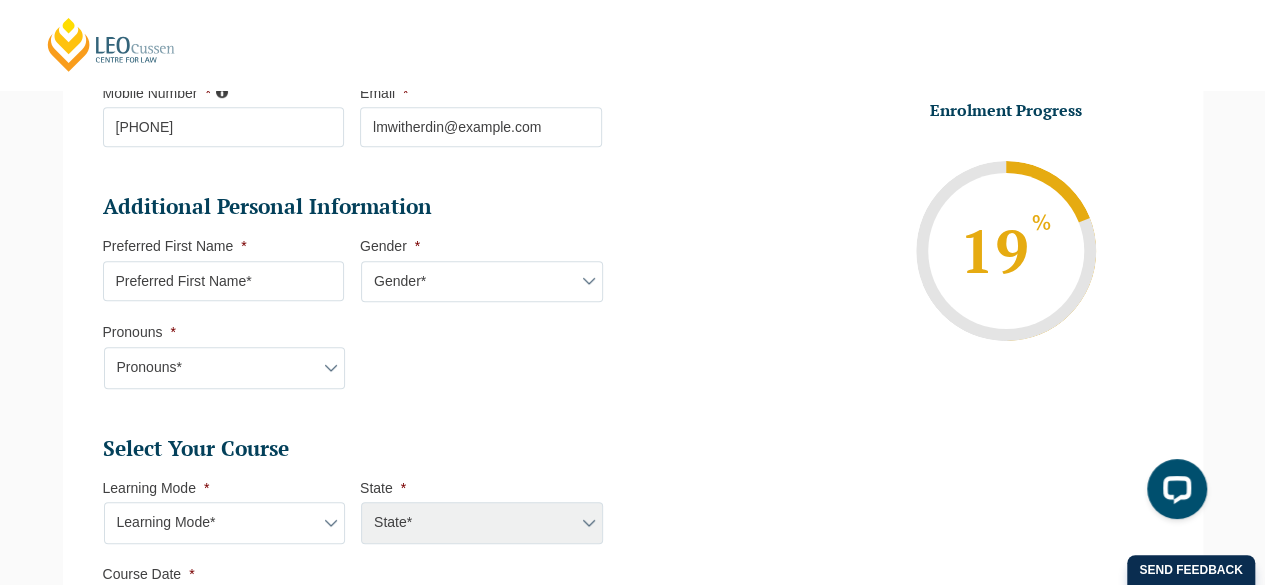 click on "Preferred First Name *" at bounding box center (224, 281) 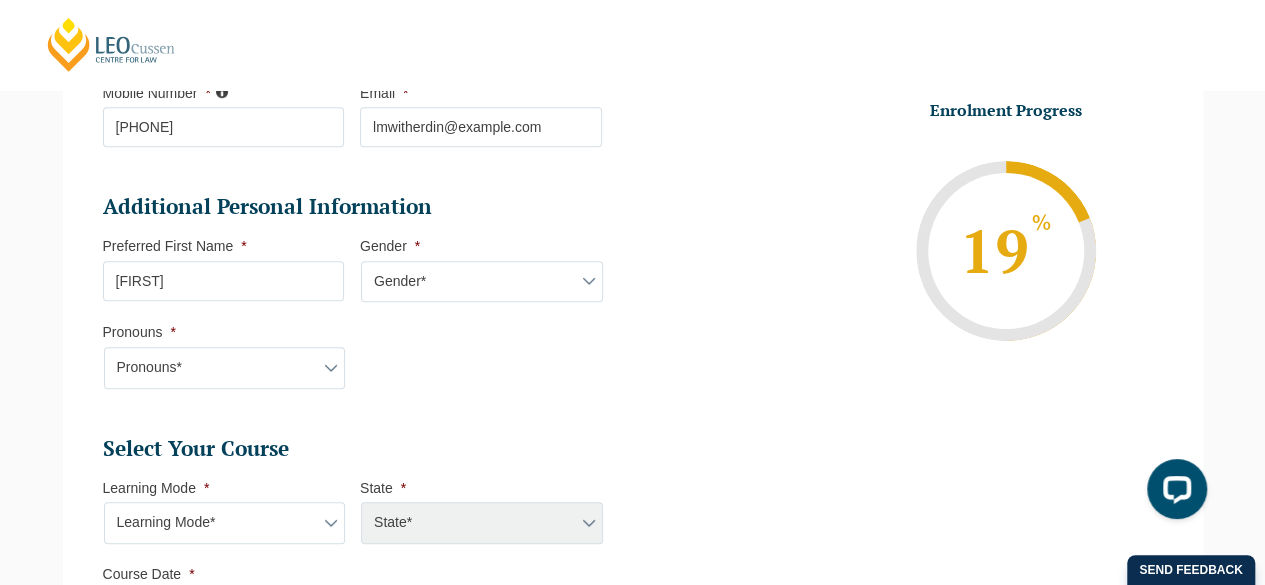 type on "Lucy" 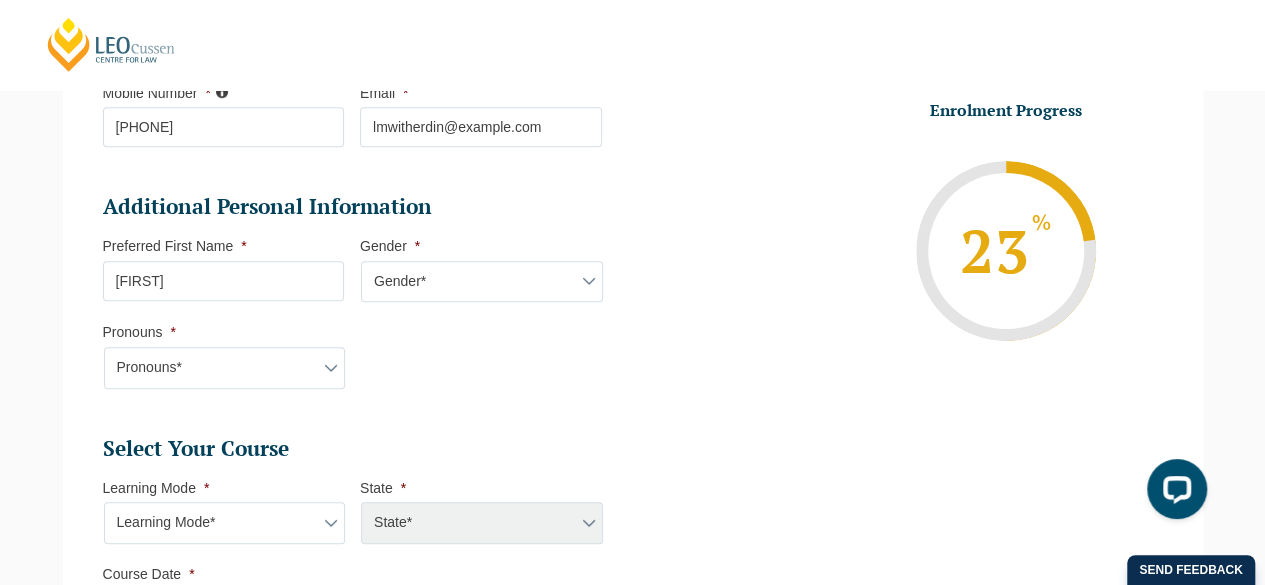 select on "Female" 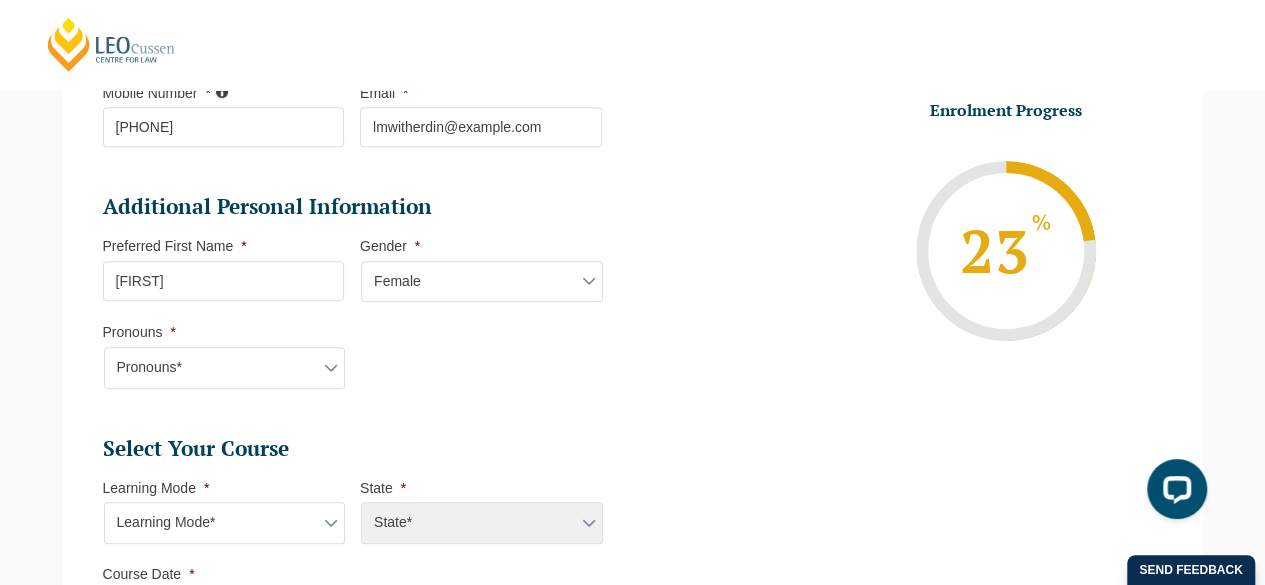 click on "Gender* Male Female Nonbinary Intersex Prefer not to disclose Other" at bounding box center (482, 282) 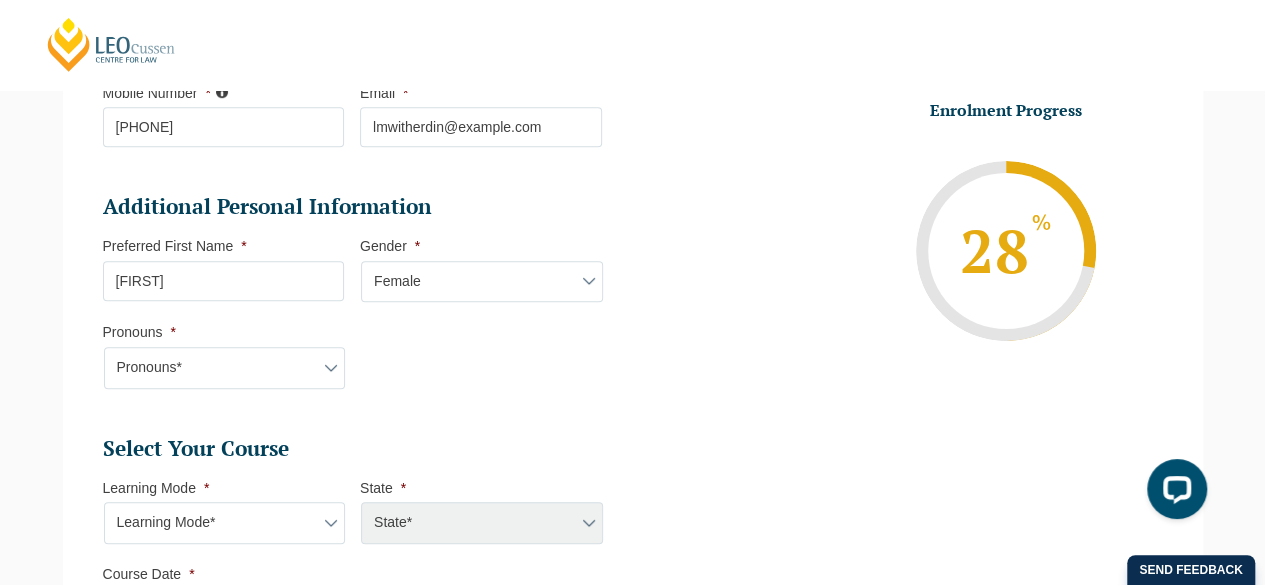 click on "Pronouns* She/Her/Hers He/Him/His They/Them/Theirs Other Prefer not to disclose" at bounding box center (225, 368) 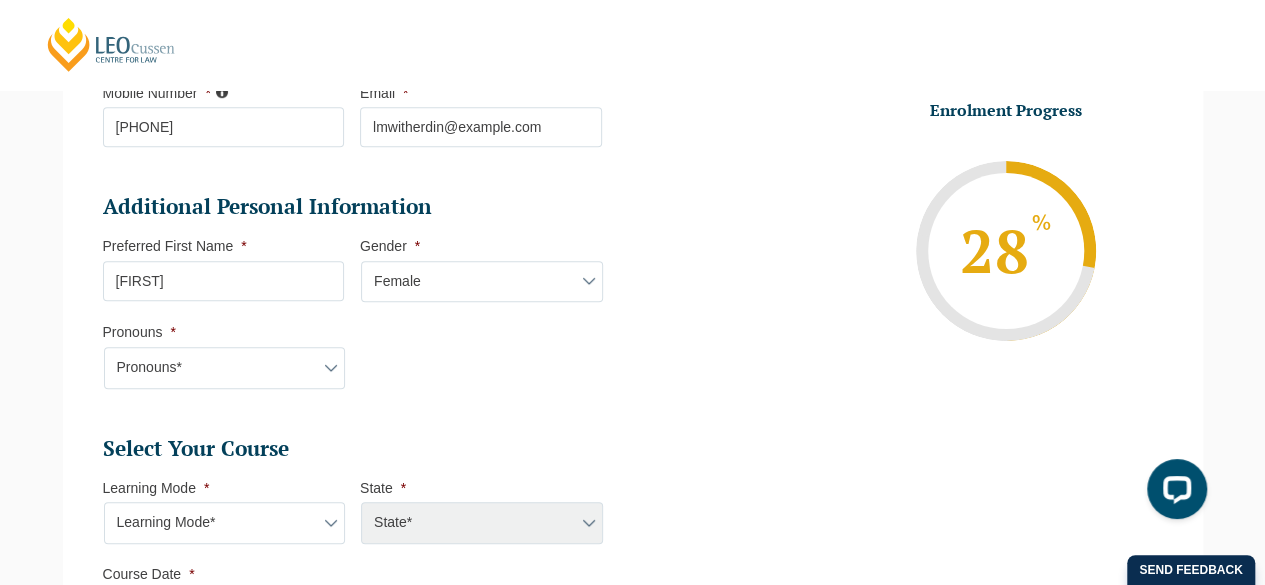 select on "She/Her/Hers" 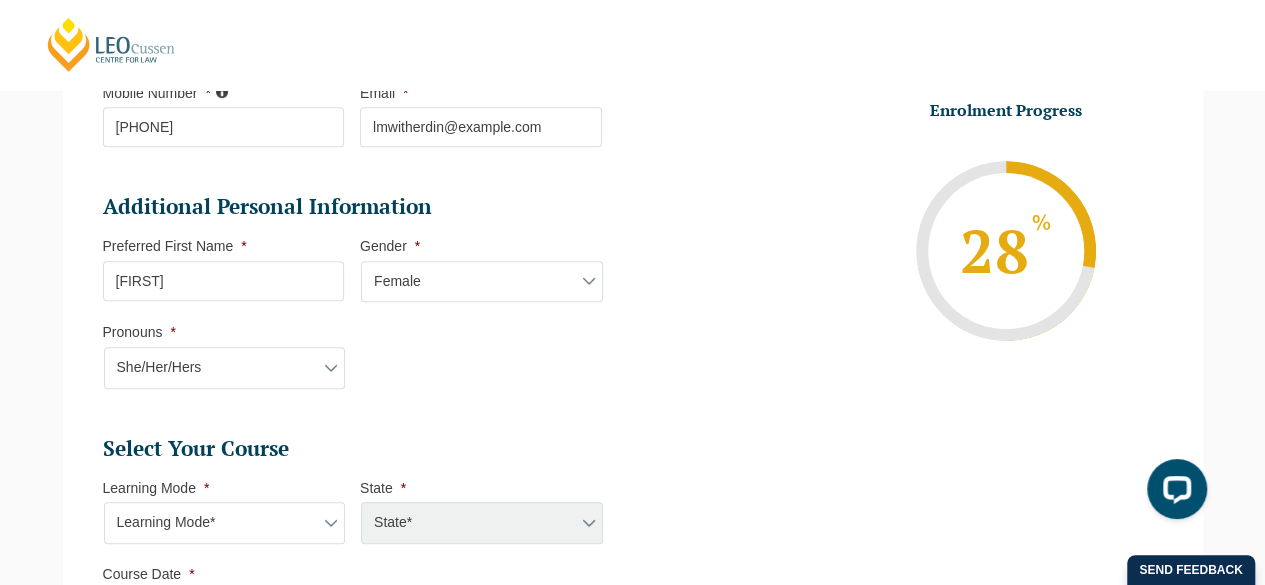 click on "Pronouns* She/Her/Hers He/Him/His They/Them/Theirs Other Prefer not to disclose" at bounding box center (225, 368) 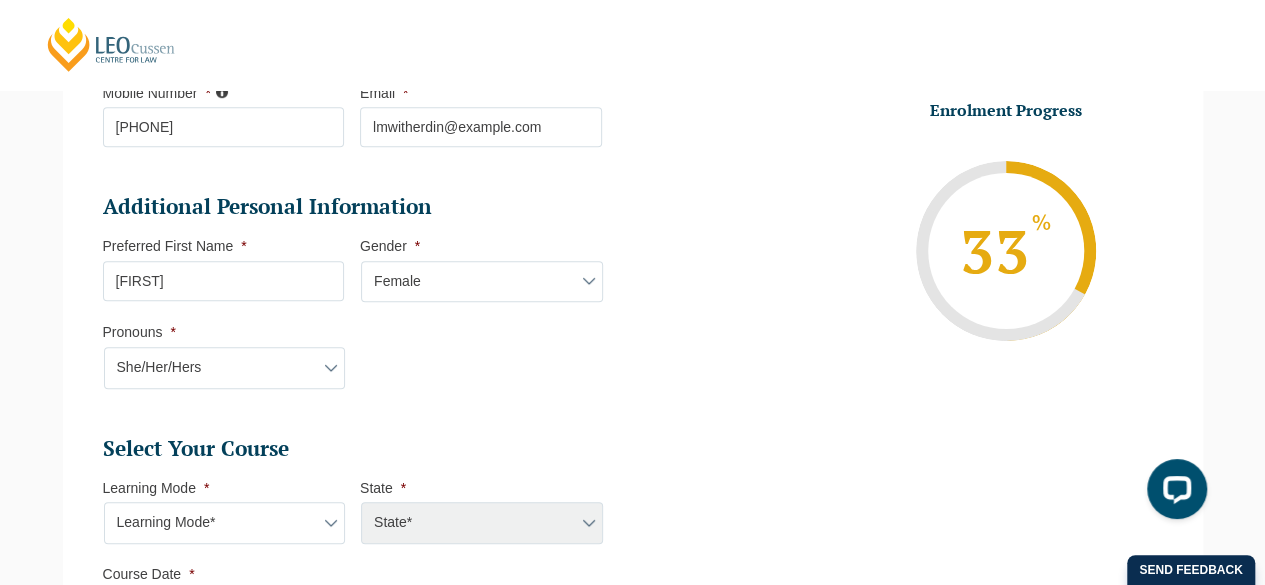 click on "Personal Information First Name * Lucy Last Name * Witherdin Date of Birth *
29-03-2000
DD dash MM dash YYYY
Contact Information Mobile Number * 0431690754 Email *
lmwitherdin@gmail.com
Additional Personal Information Preferred First Name * Lucy Gender * Gender* Male Female Nonbinary Intersex Prefer not to disclose Other Pronouns * Pronouns* She/Her/Hers He/Him/His They/Them/Theirs Other Prefer not to disclose Other pronouns Select Your Course This field is hidden when viewing the form Only for Flinder Only for Flinder flindersPLT flindersPLTpartprograms Learning Mode * Learning Mode* Online Full Time Learning Online Part Time Learning Blended Full Time Learning Blended Part Time Learning Onsite Full Time Learning State * State* ACT/NSW National (ACT/NSW, VIC, QLD, SA, WA) QLD SA VIC WA MAD GAD ABL Flinders Topic Code * Flinders Topic Code * *" at bounding box center (360, 368) 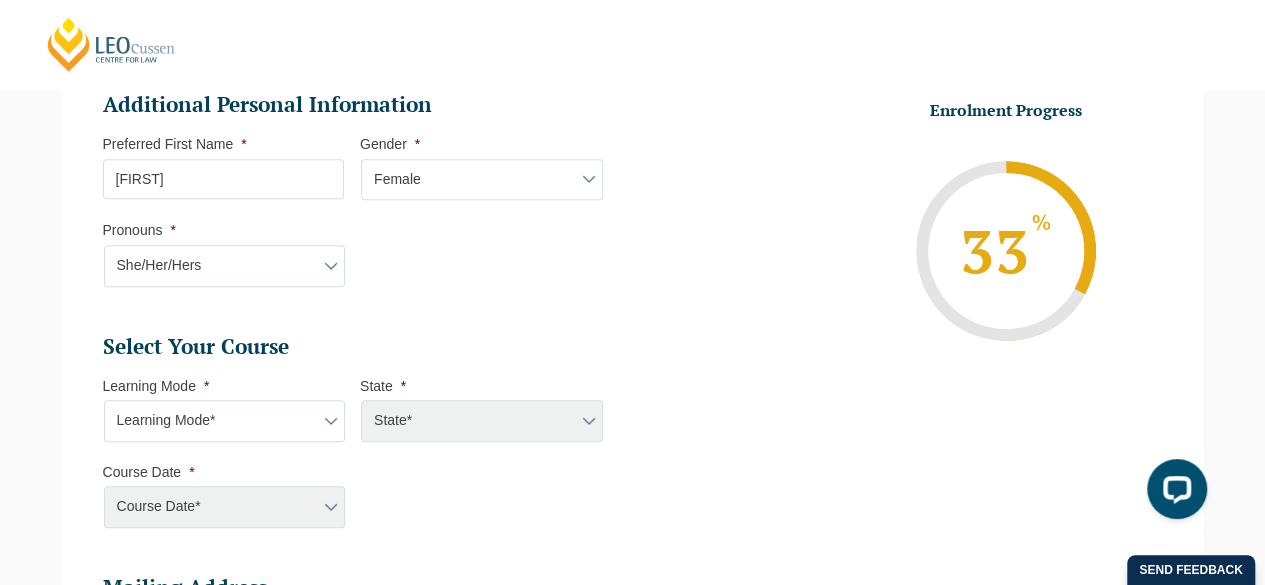 scroll, scrollTop: 773, scrollLeft: 0, axis: vertical 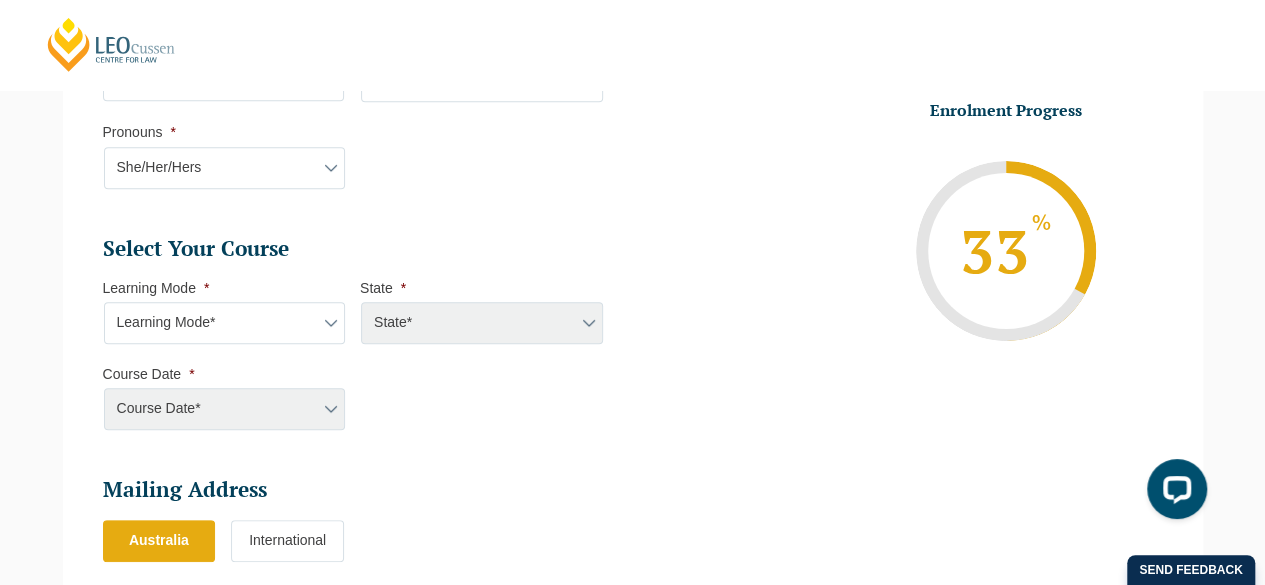 click on "Learning Mode* Online Full Time Learning Online Part Time Learning Blended Full Time Learning Blended Part Time Learning Onsite Full Time Learning" at bounding box center [225, 323] 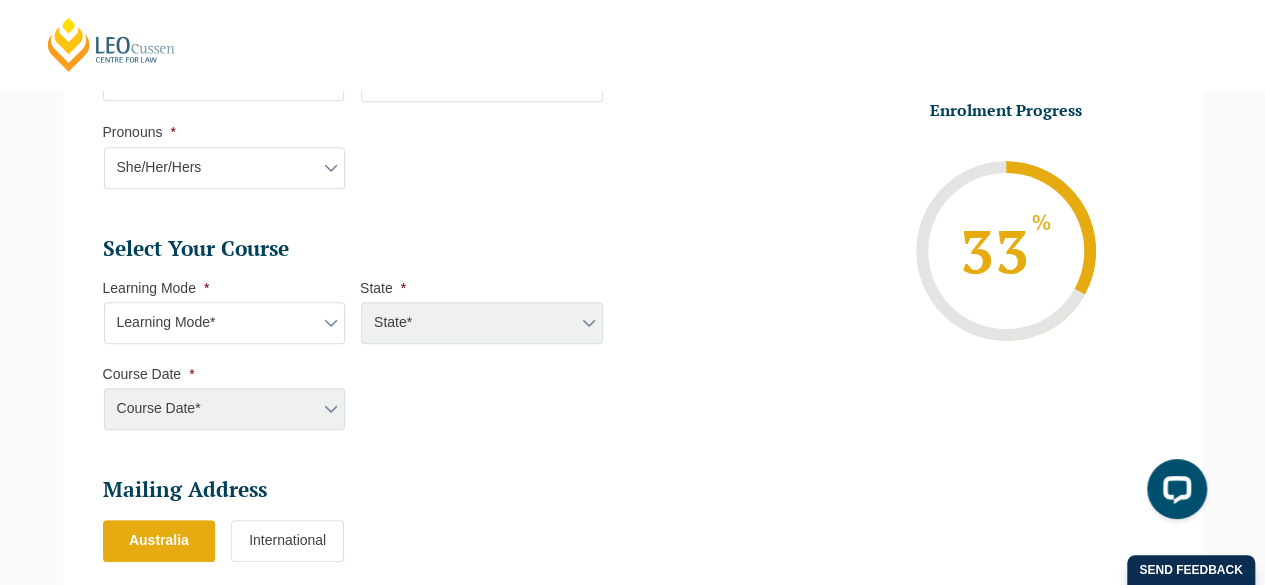 select on "Onsite Full Time Learning" 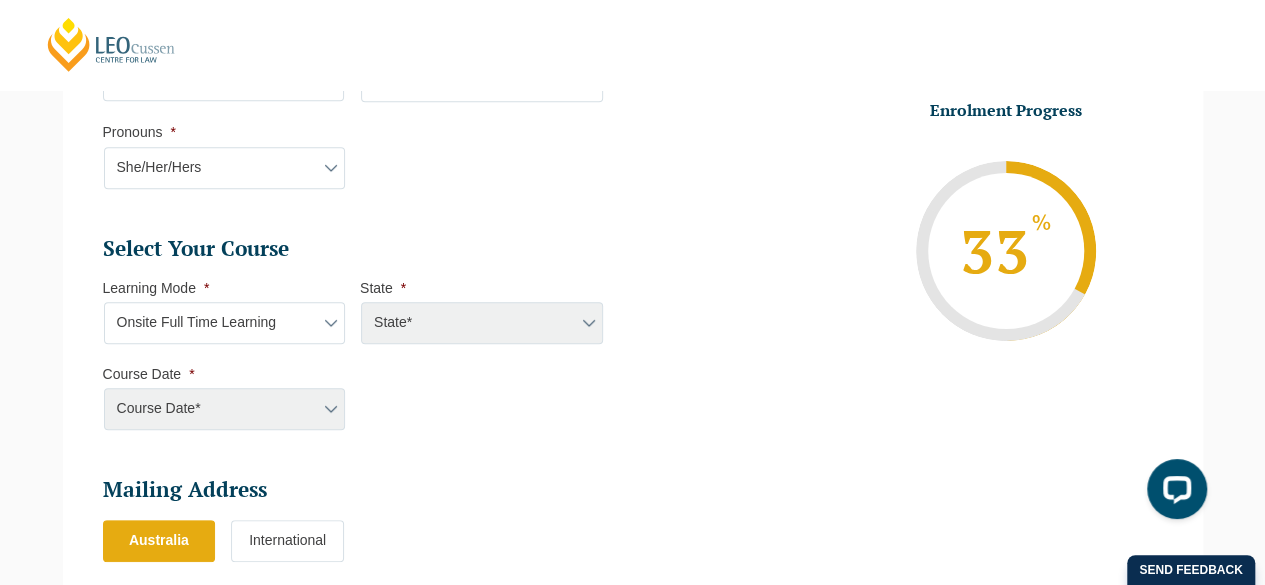 click on "Learning Mode* Online Full Time Learning Online Part Time Learning Blended Full Time Learning Blended Part Time Learning Onsite Full Time Learning" at bounding box center (225, 323) 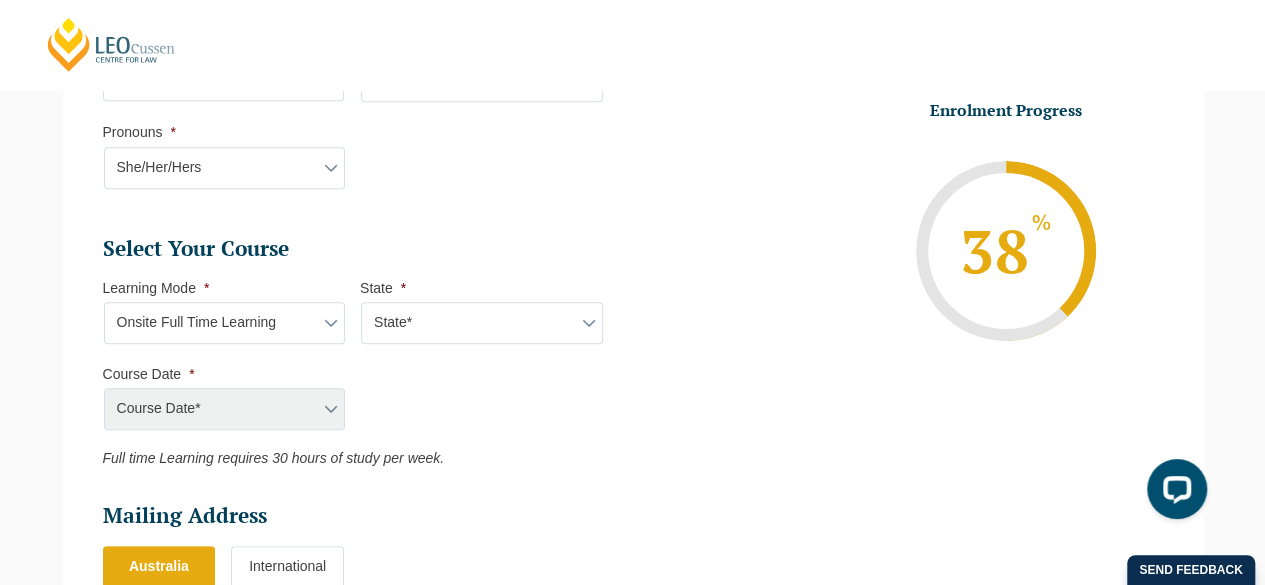 click on "State* VIC" at bounding box center (482, 323) 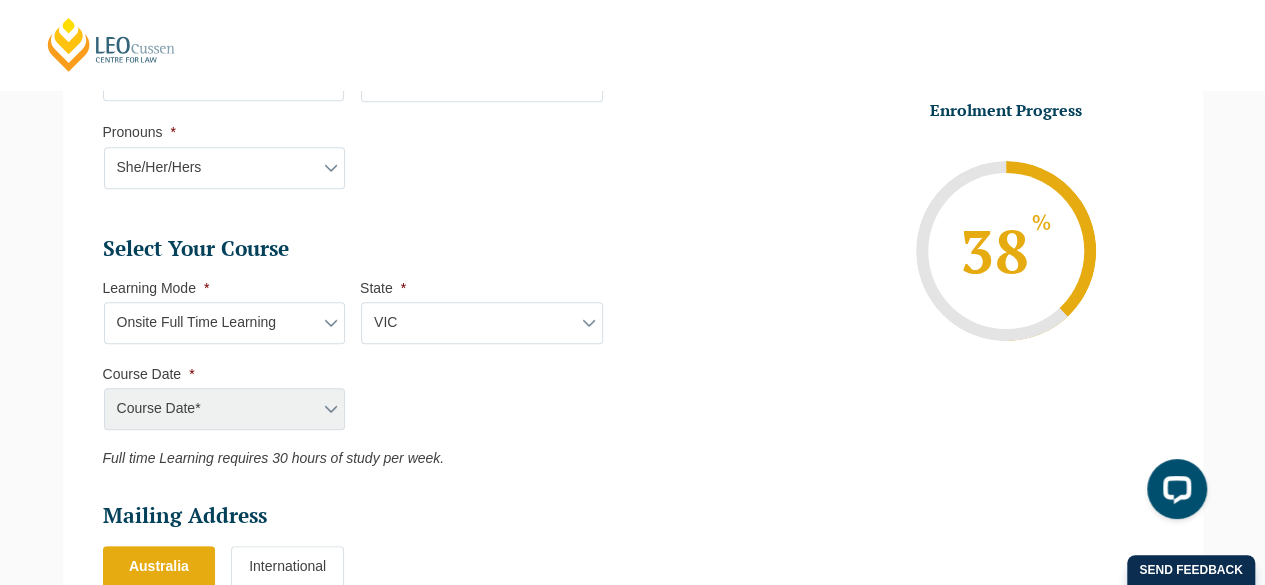 click on "State* VIC" at bounding box center (482, 323) 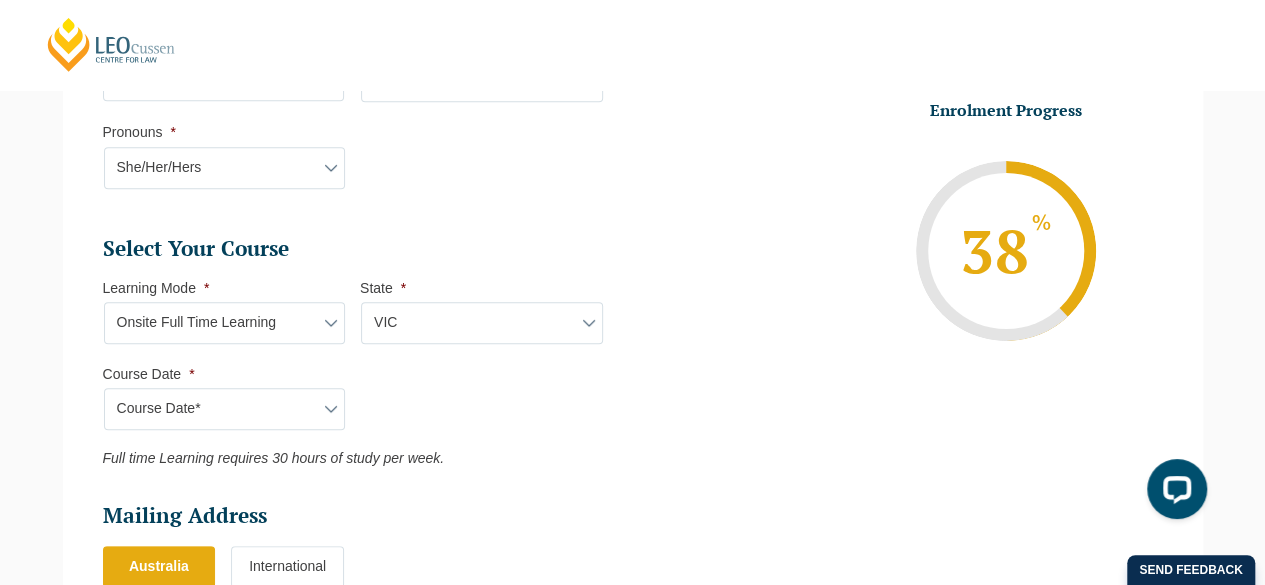 click on "Course Date* January 2026 (27-Jan-2026 to 12-Jun-2026) August 2026 (03-Aug-2026 to 18-Dec-2026)" at bounding box center (225, 409) 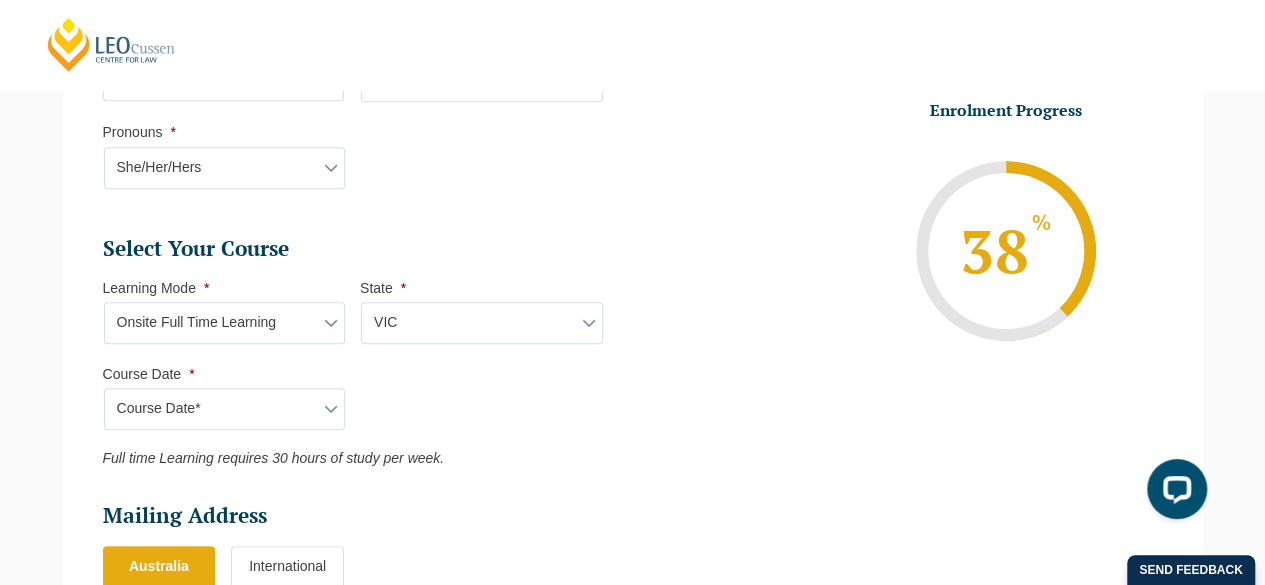 select on "January 2026 (27-Jan-2026 to 12-Jun-2026)" 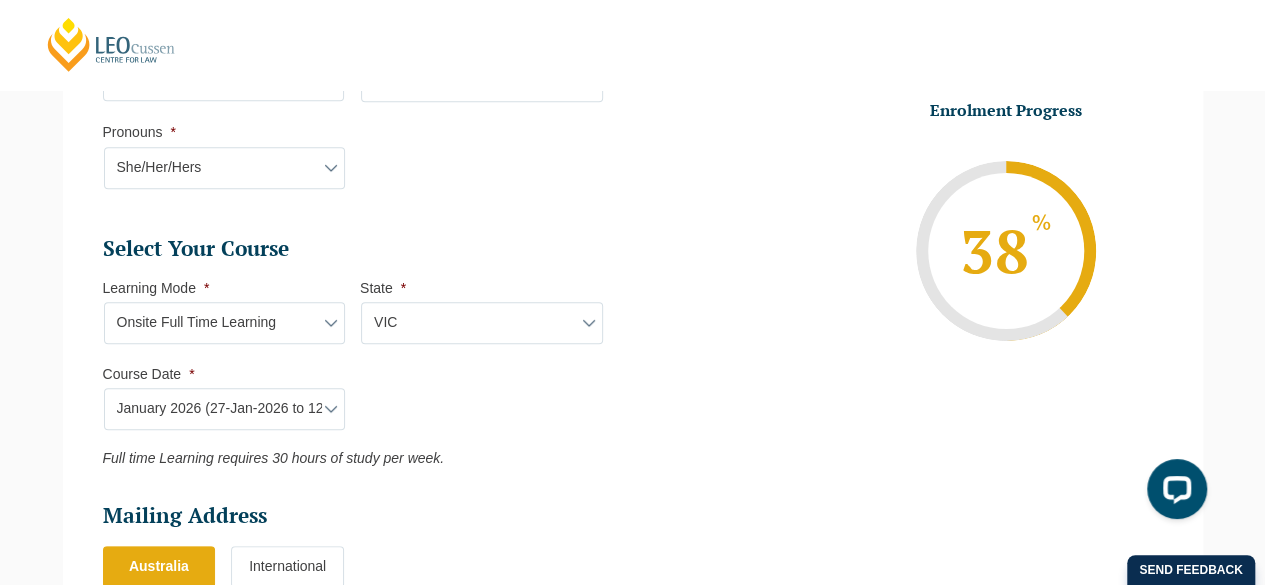 click on "Course Date* January 2026 (27-Jan-2026 to 12-Jun-2026) August 2026 (03-Aug-2026 to 18-Dec-2026)" at bounding box center (225, 409) 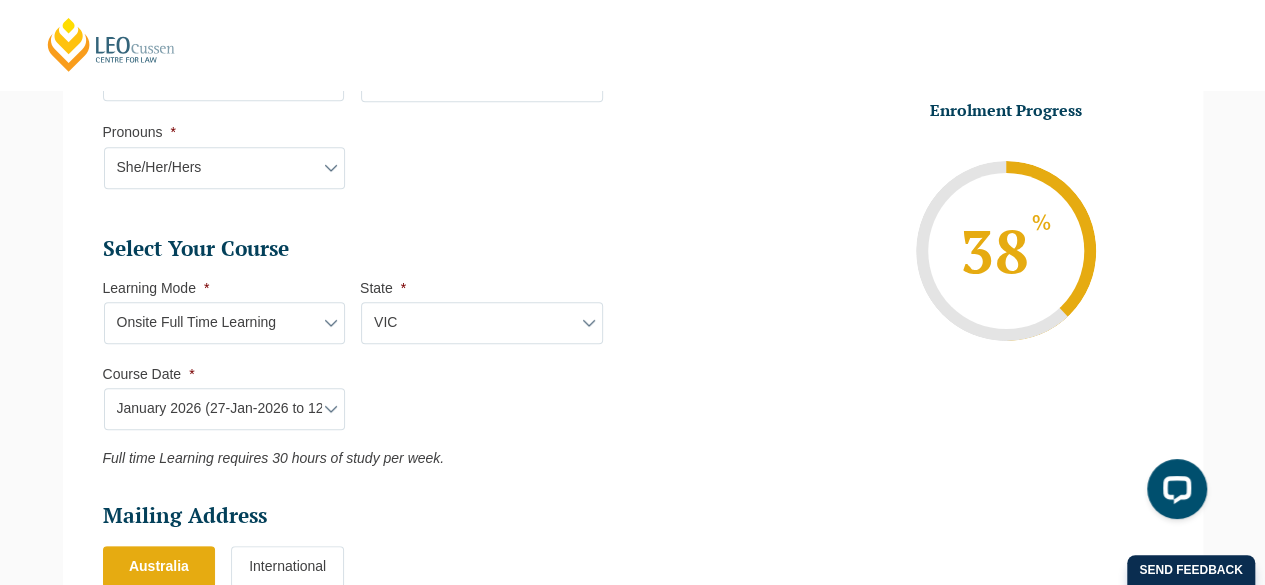 type on "Intake 01 January 2026 FT" 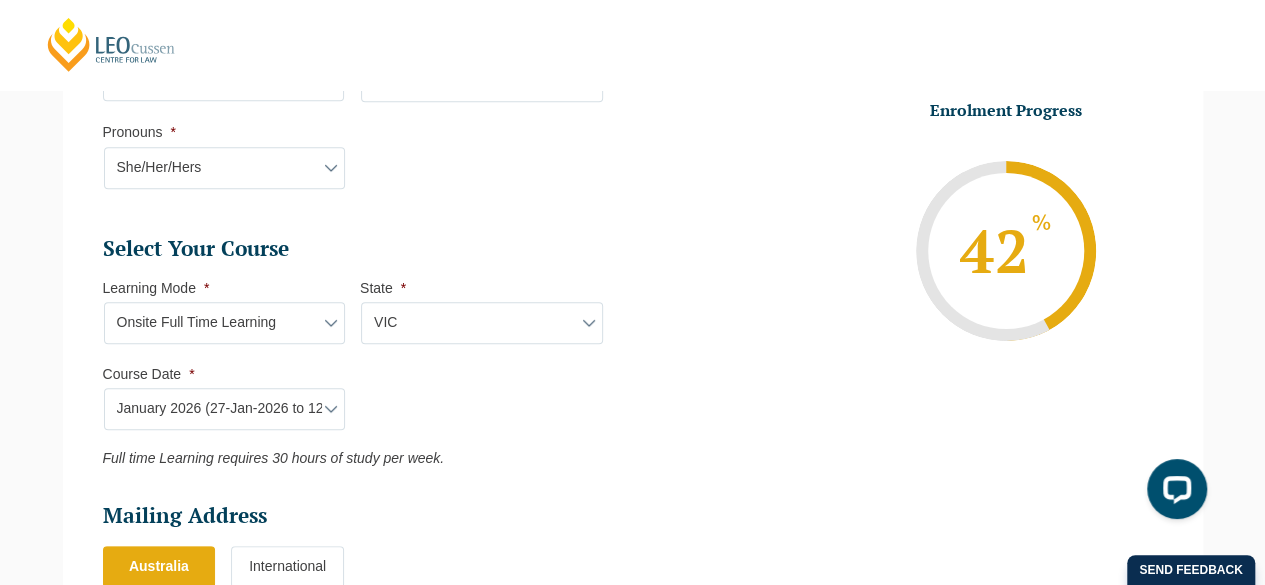 click on "Select Your Course This field is hidden when viewing the form Only for Flinder Only for Flinder flindersPLT flindersPLTpartprograms Learning Mode * Learning Mode* Online Full Time Learning Online Part Time Learning Blended Full Time Learning Blended Part Time Learning Onsite Full Time Learning State * State* VIC Flinders Topic Code * Flinders Topic Code LLAW7004 LLAW8306 Flinders Topic Code multi * LLAW7000 LLAW7001 LLAW7002 LLAW7003 Hold down the ctrl or shift button to select multiple options. This field is hidden when viewing the form Flinders Topic Code multi salesforce * LLAW7000 LLAW7001 LLAW7002 LLAW7003 LLAW7004 LLAW8306 Hold down the ctrl or shift button to select multiple options. Course Date * Course Date* January 2026 (27-Jan-2026 to 12-Jun-2026) August 2026 (03-Aug-2026 to 18-Dec-2026) Flinders Student ID * Closing on Sunday. Enrol now Filling fast Filling fast - 3 spots left This field is hidden when viewing the form Full time Learning requires 30 hours of study per week. Intake Course Mode * No" at bounding box center [360, 356] 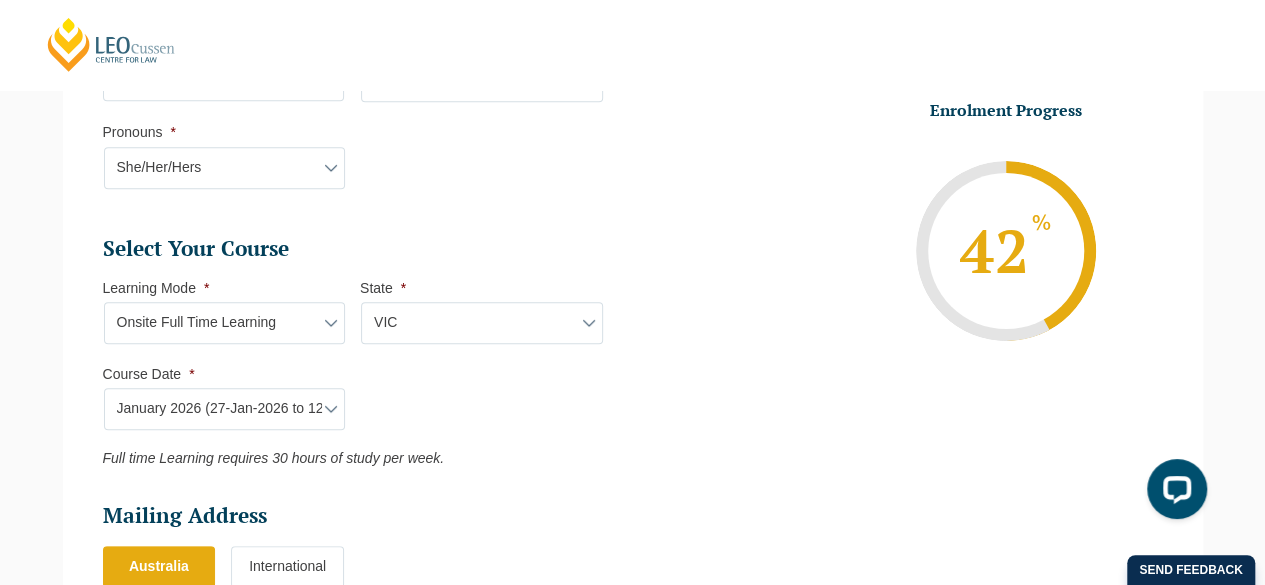 click on "Select Your Course This field is hidden when viewing the form Only for Flinder Only for Flinder flindersPLT flindersPLTpartprograms Learning Mode * Learning Mode* Online Full Time Learning Online Part Time Learning Blended Full Time Learning Blended Part Time Learning Onsite Full Time Learning State * State* VIC Flinders Topic Code * Flinders Topic Code LLAW7004 LLAW8306 Flinders Topic Code multi * LLAW7000 LLAW7001 LLAW7002 LLAW7003 Hold down the ctrl or shift button to select multiple options. This field is hidden when viewing the form Flinders Topic Code multi salesforce * LLAW7000 LLAW7001 LLAW7002 LLAW7003 LLAW7004 LLAW8306 Hold down the ctrl or shift button to select multiple options. Course Date * Course Date* January 2026 (27-Jan-2026 to 12-Jun-2026) August 2026 (03-Aug-2026 to 18-Dec-2026) Flinders Student ID * Closing on Sunday. Enrol now Filling fast Filling fast - 3 spots left This field is hidden when viewing the form Full time Learning requires 30 hours of study per week. Intake Course Mode * No" at bounding box center (360, 351) 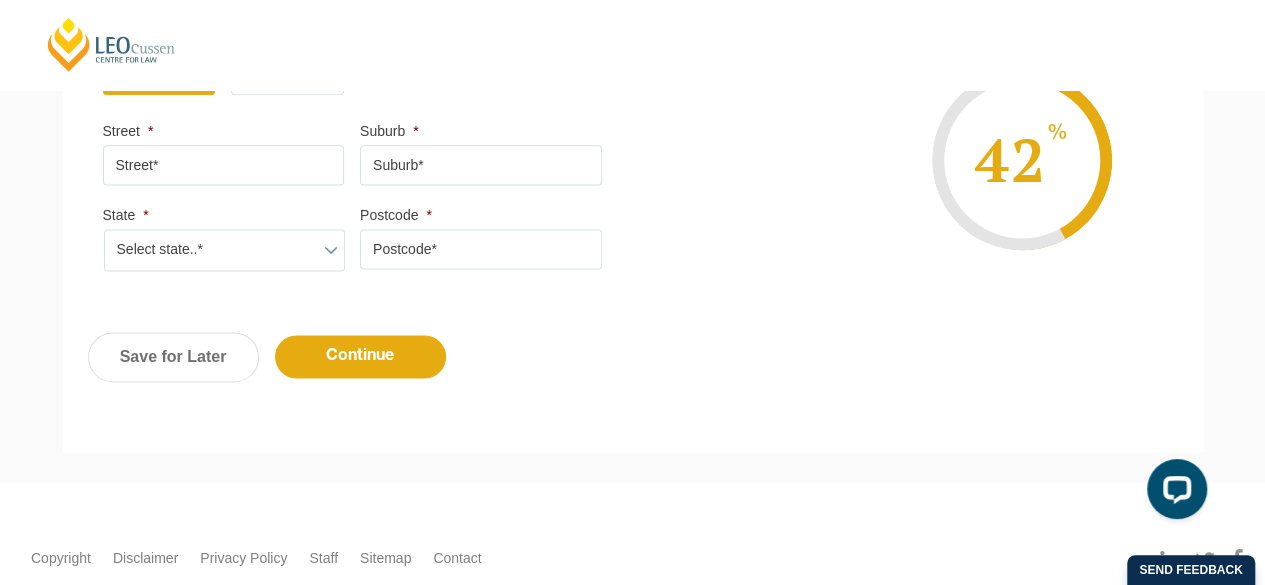 scroll, scrollTop: 1273, scrollLeft: 0, axis: vertical 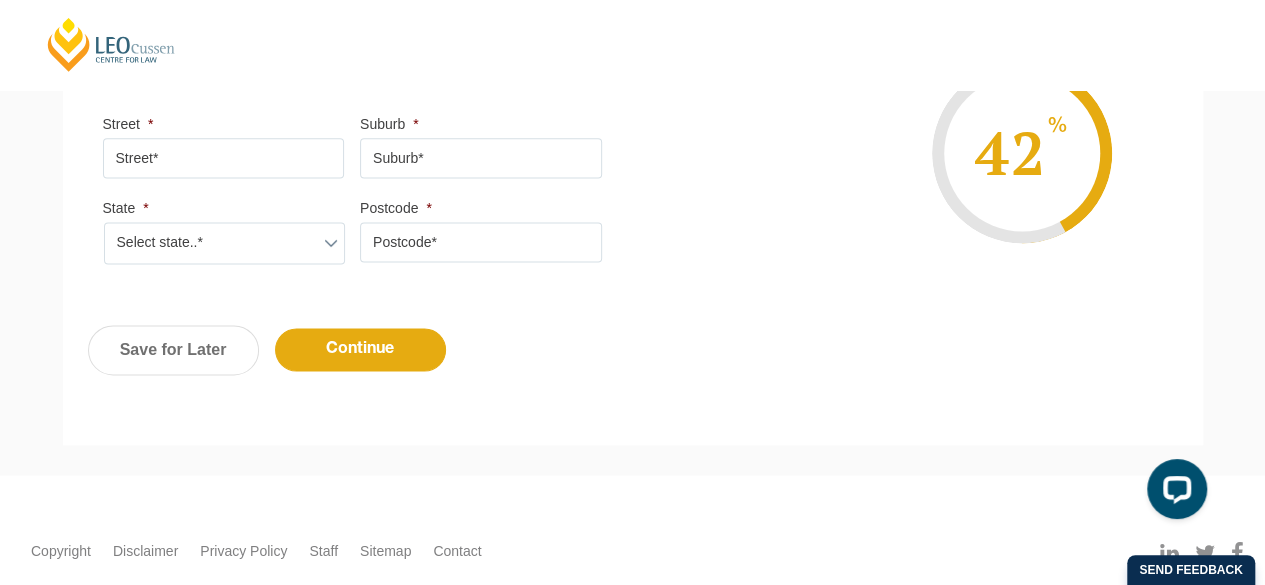 click on "Street *" at bounding box center (224, 158) 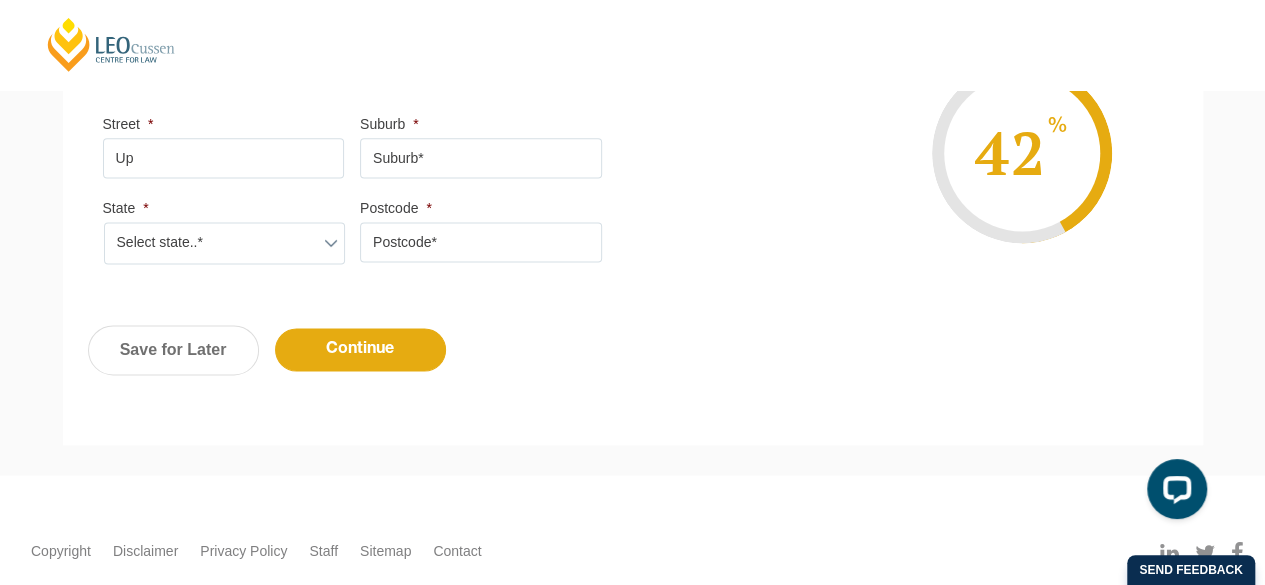 type on "U" 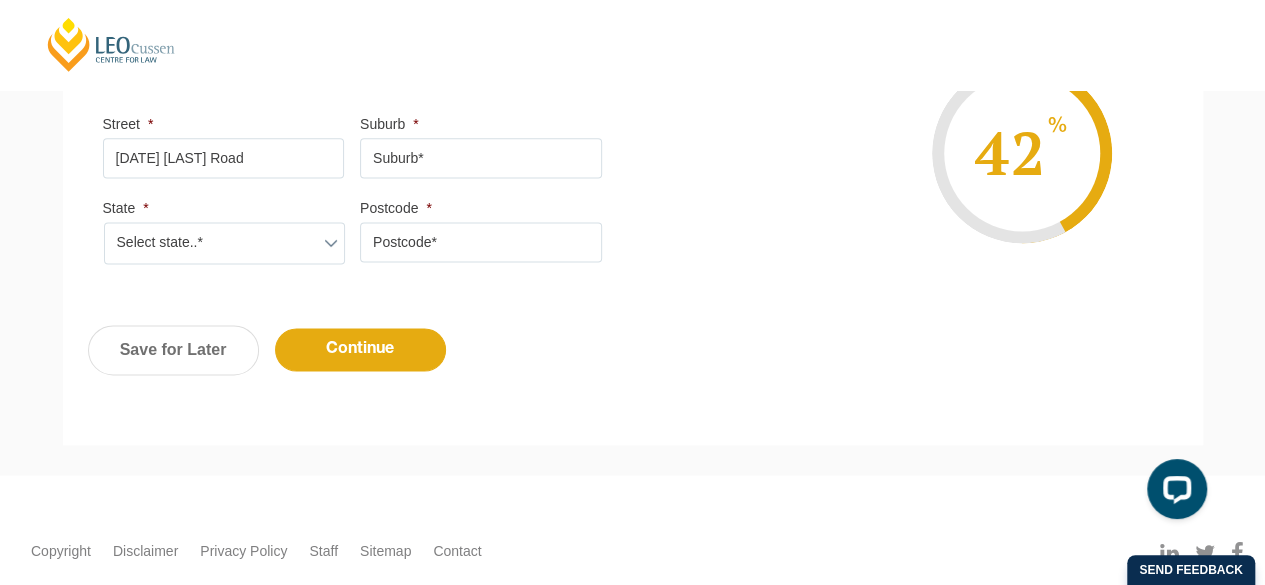 type on "10/31 Upton Road" 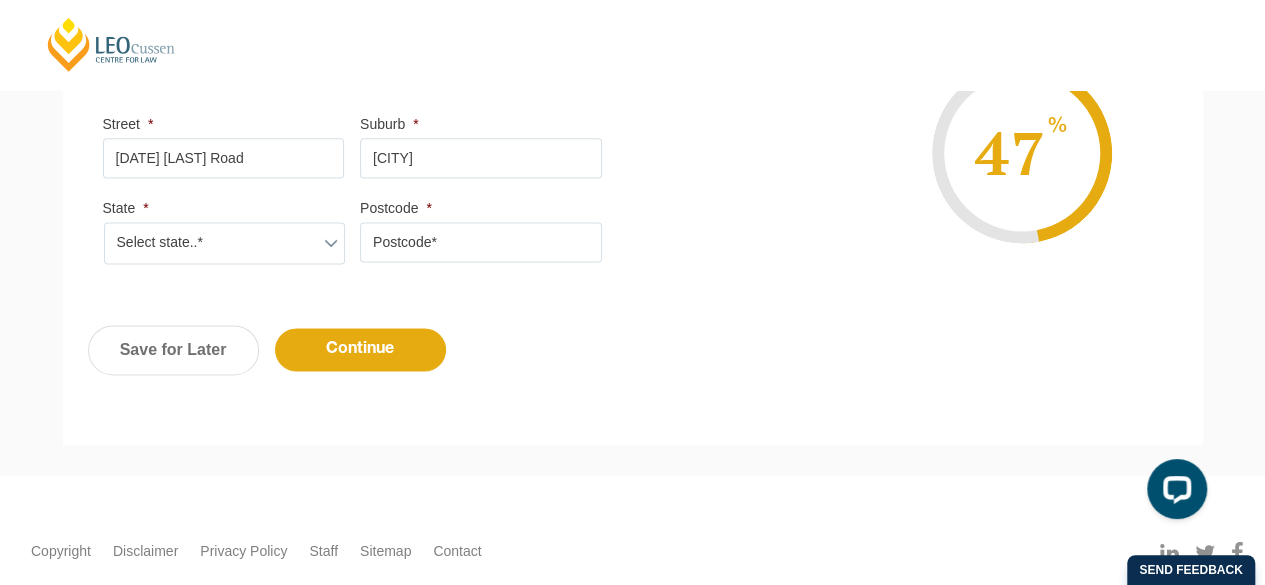 type on "Windsor" 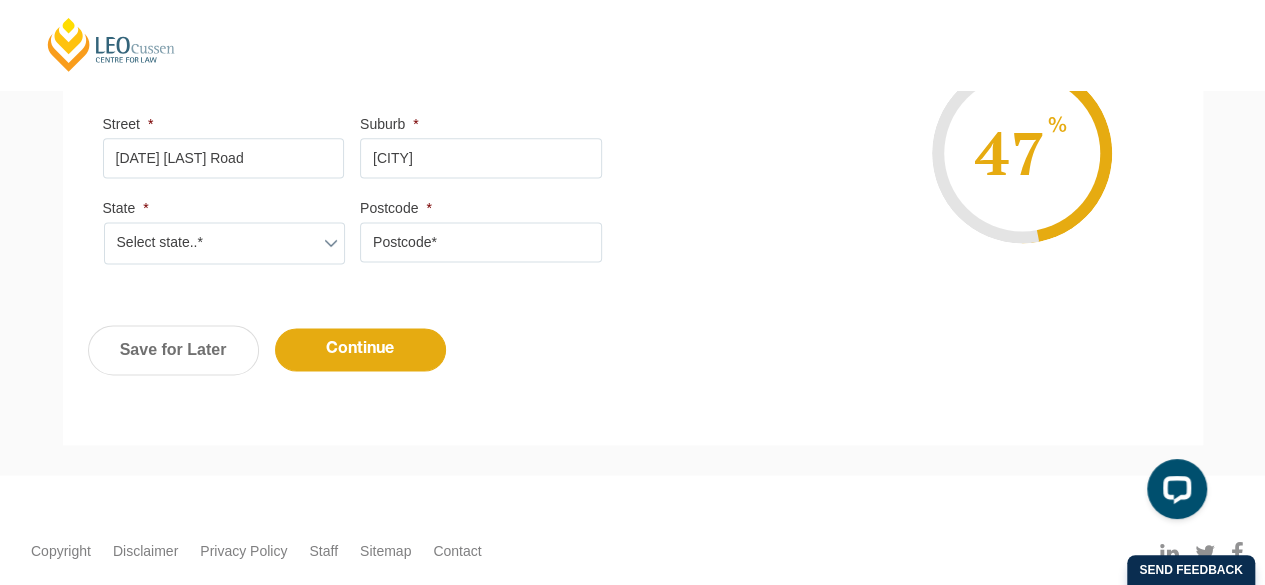 click on "Select state..* VIC WA QLD SA NSW NT ACT TAS" at bounding box center [225, 243] 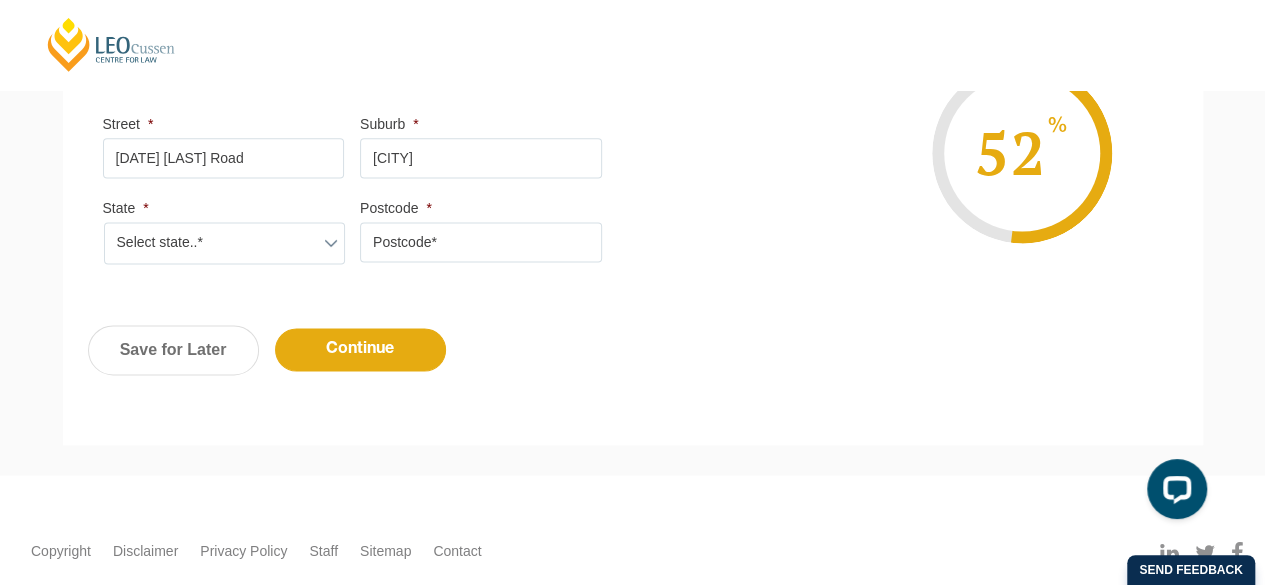 select on "VIC" 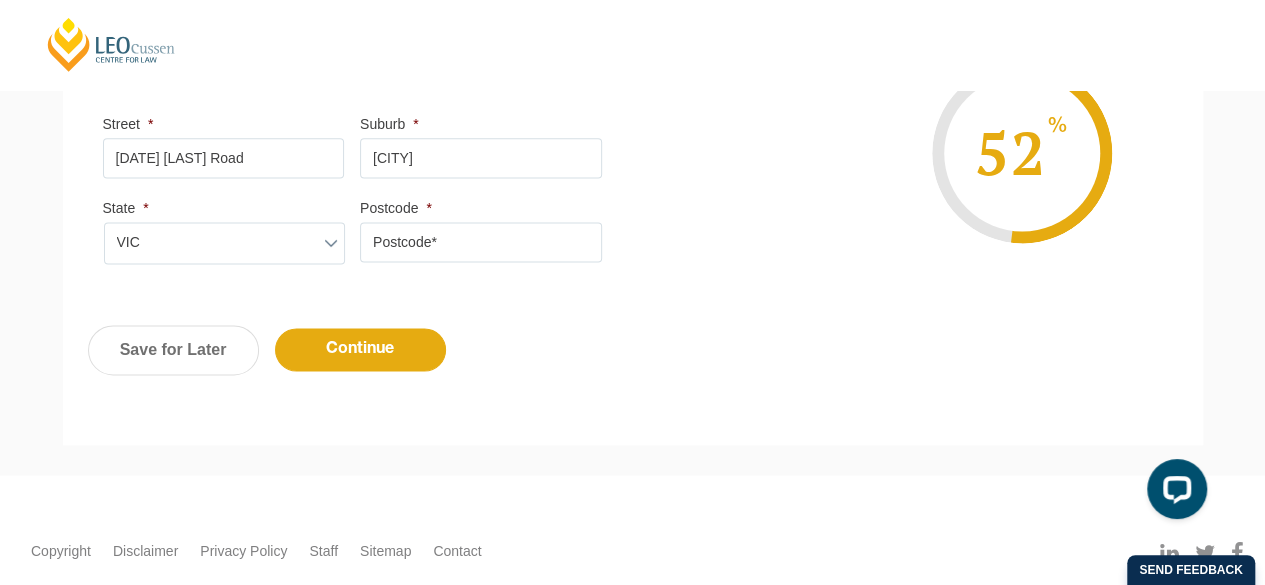 click on "Select state..* VIC WA QLD SA NSW NT ACT TAS" at bounding box center [225, 243] 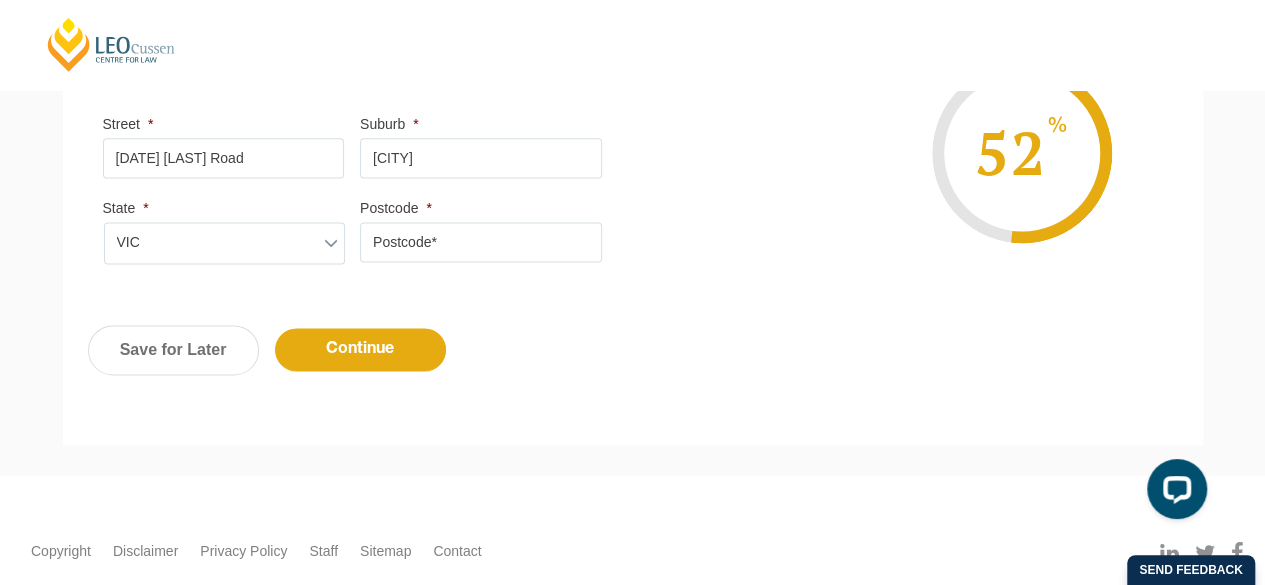 click on "Postcode *" at bounding box center (481, 242) 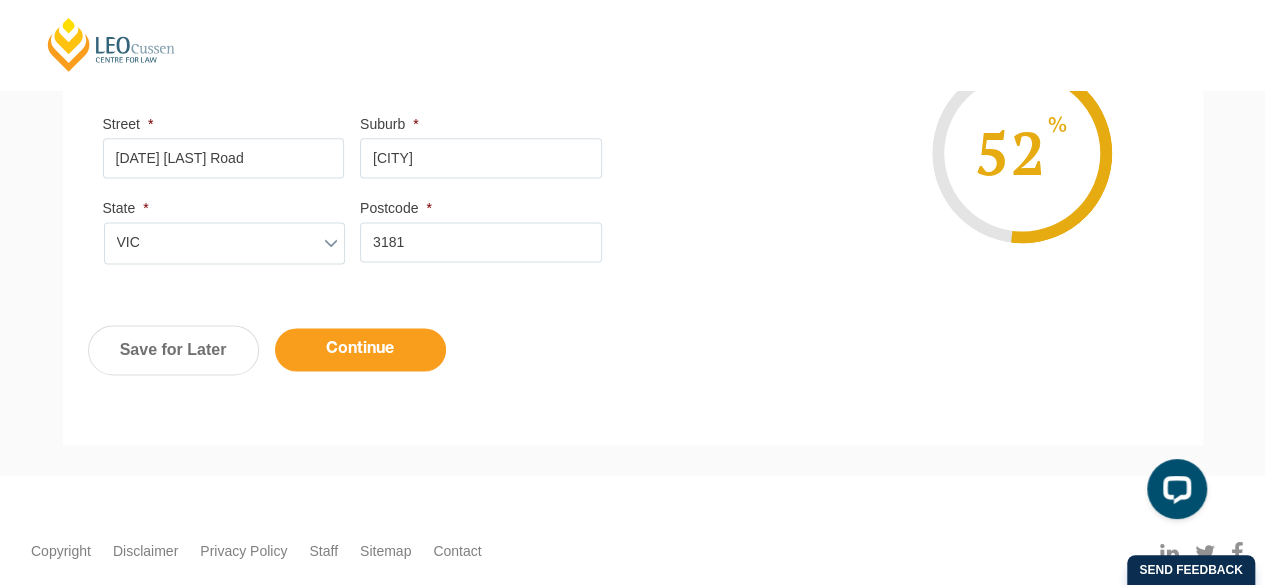 type on "3181" 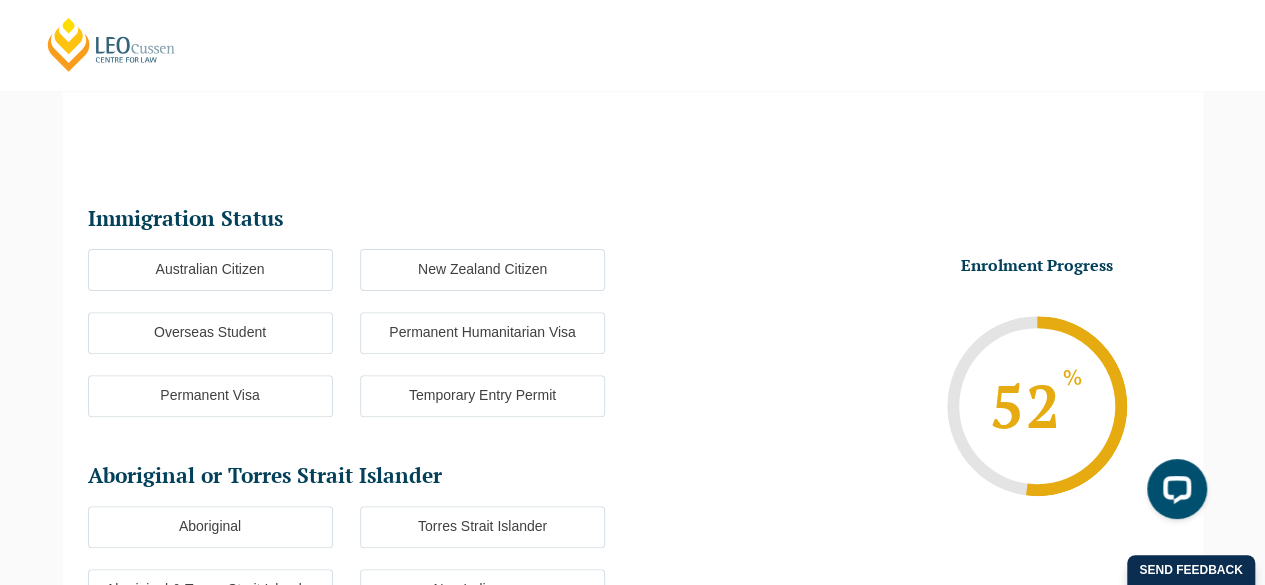 scroll, scrollTop: 172, scrollLeft: 0, axis: vertical 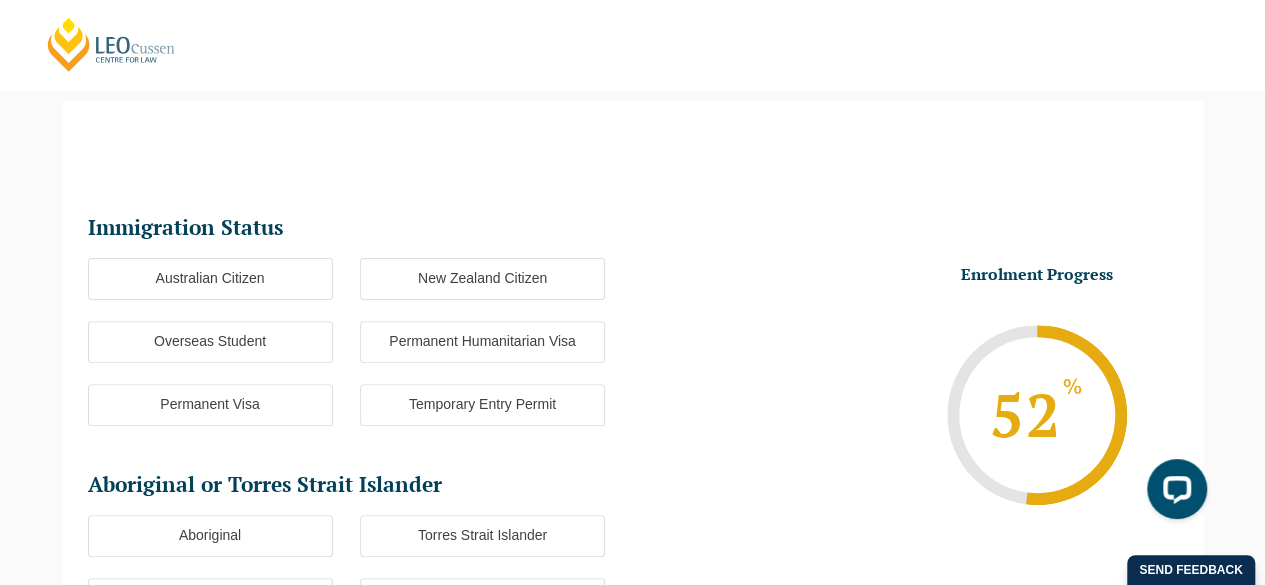 click on "Australian Citizen" at bounding box center [210, 279] 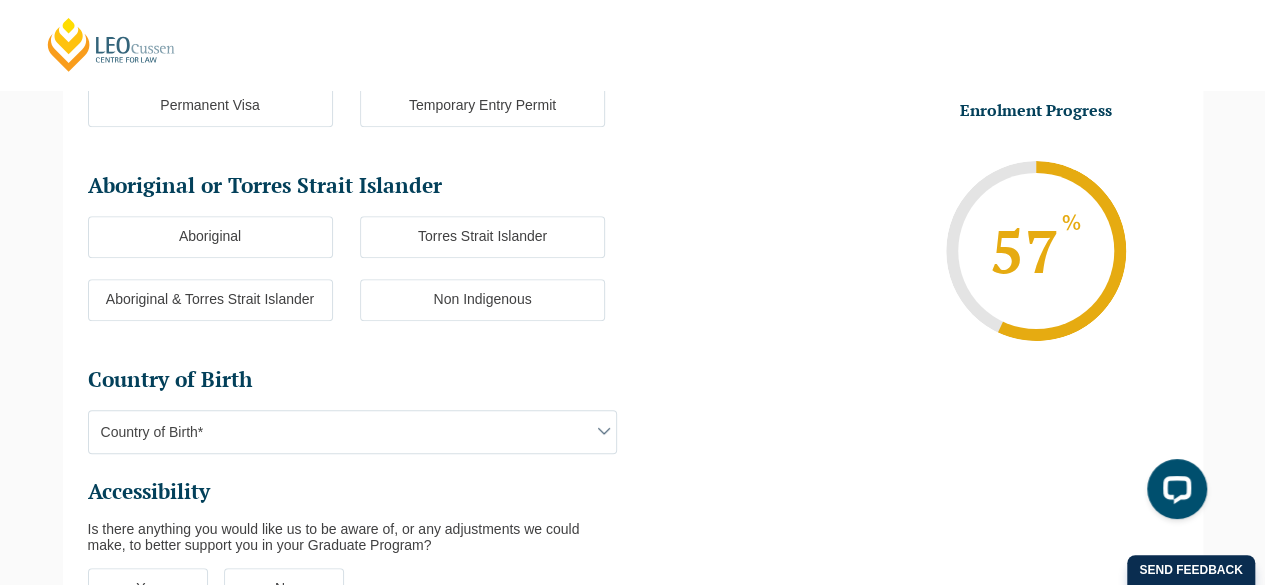 scroll, scrollTop: 472, scrollLeft: 0, axis: vertical 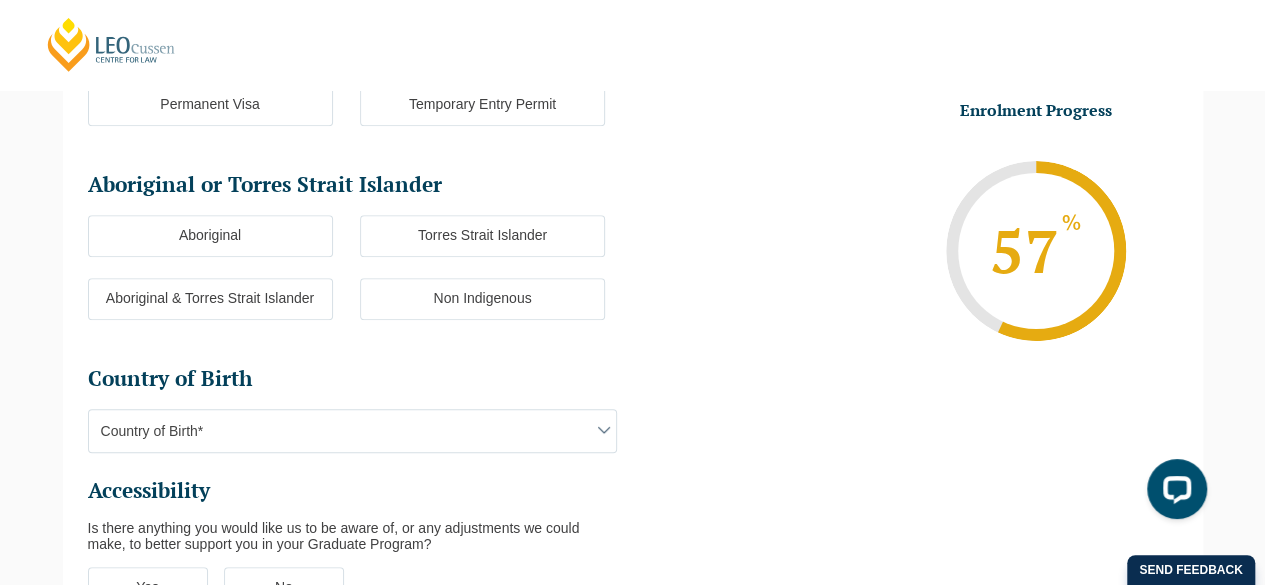 click on "Non Indigenous" at bounding box center [482, 299] 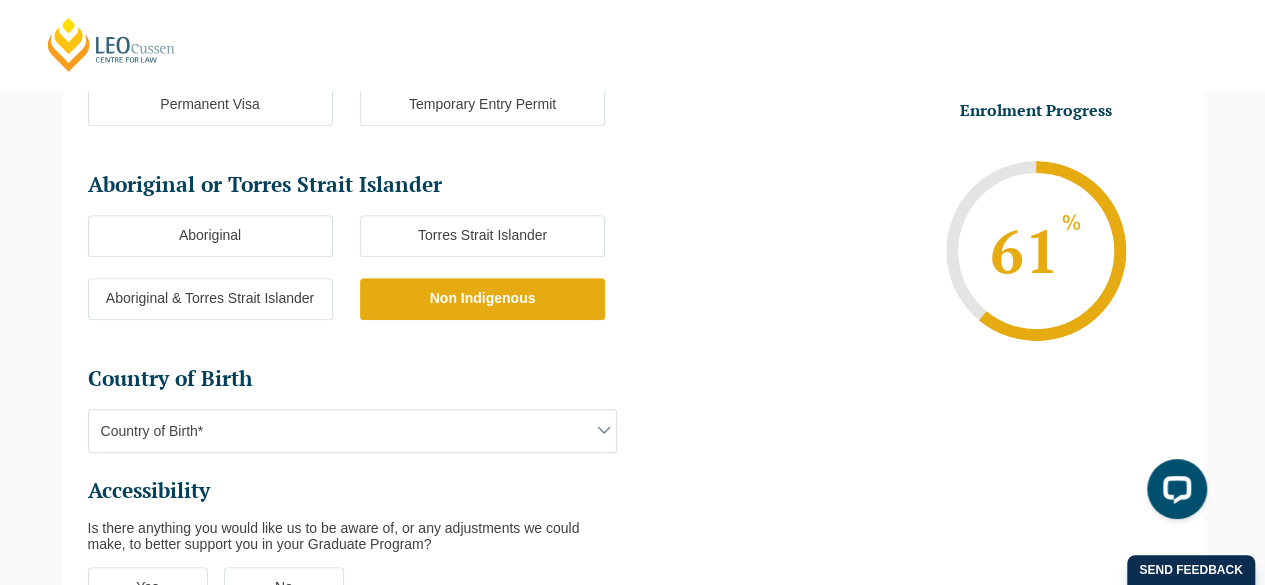 click on "Country of Birth*" at bounding box center [352, 431] 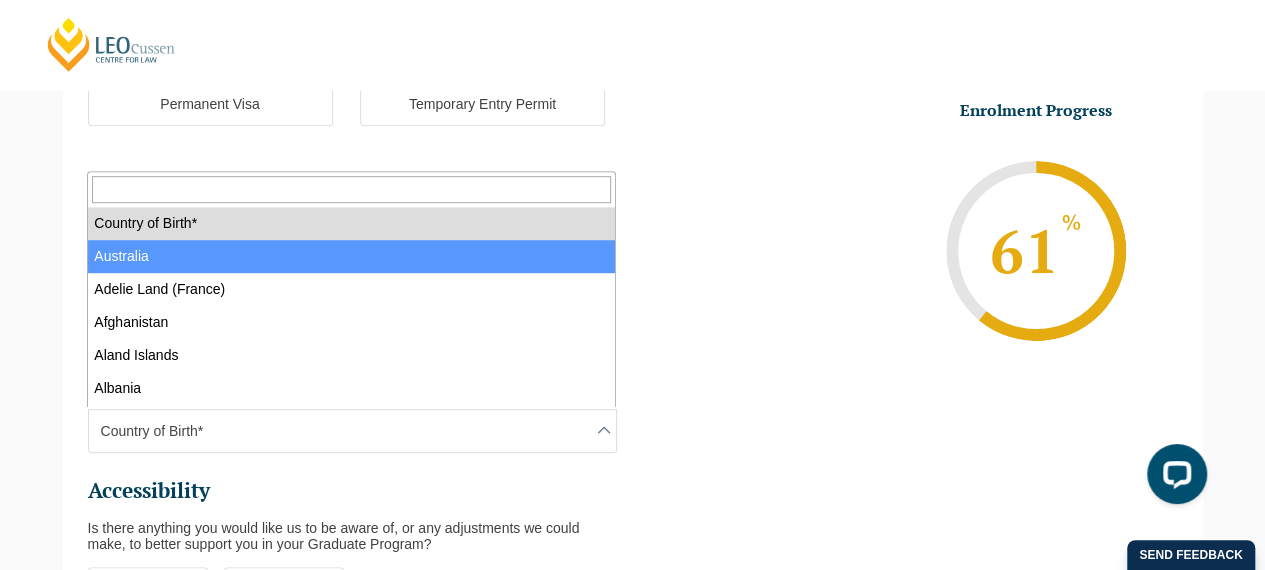 select on "Australia 1101" 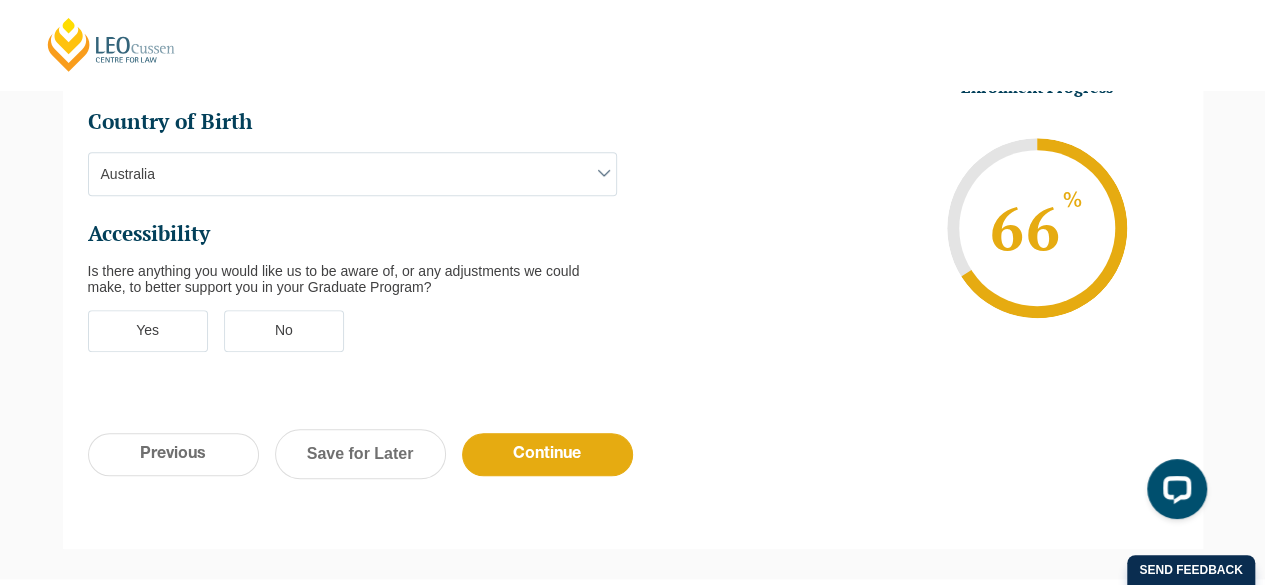 scroll, scrollTop: 772, scrollLeft: 0, axis: vertical 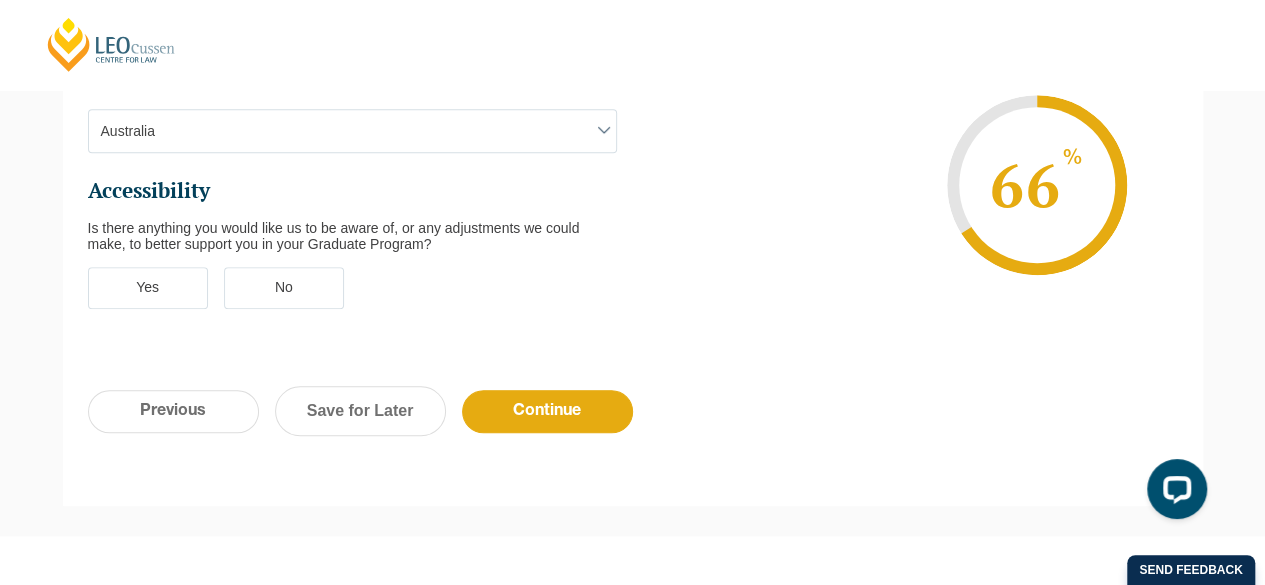 click on "No" at bounding box center (284, 288) 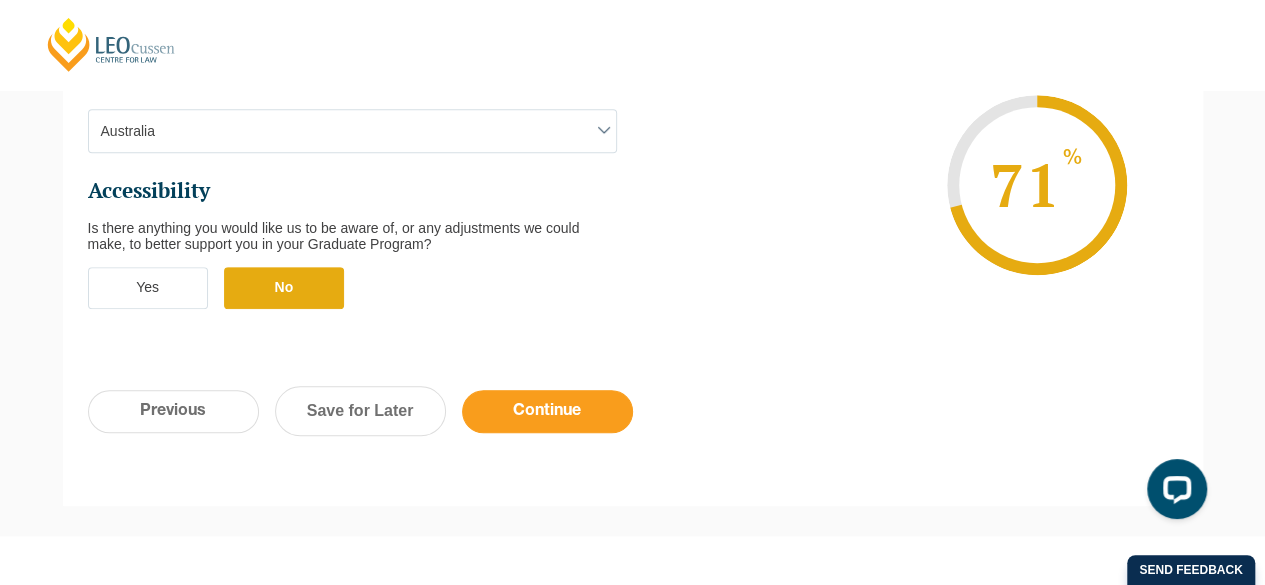 click on "Continue" at bounding box center [547, 411] 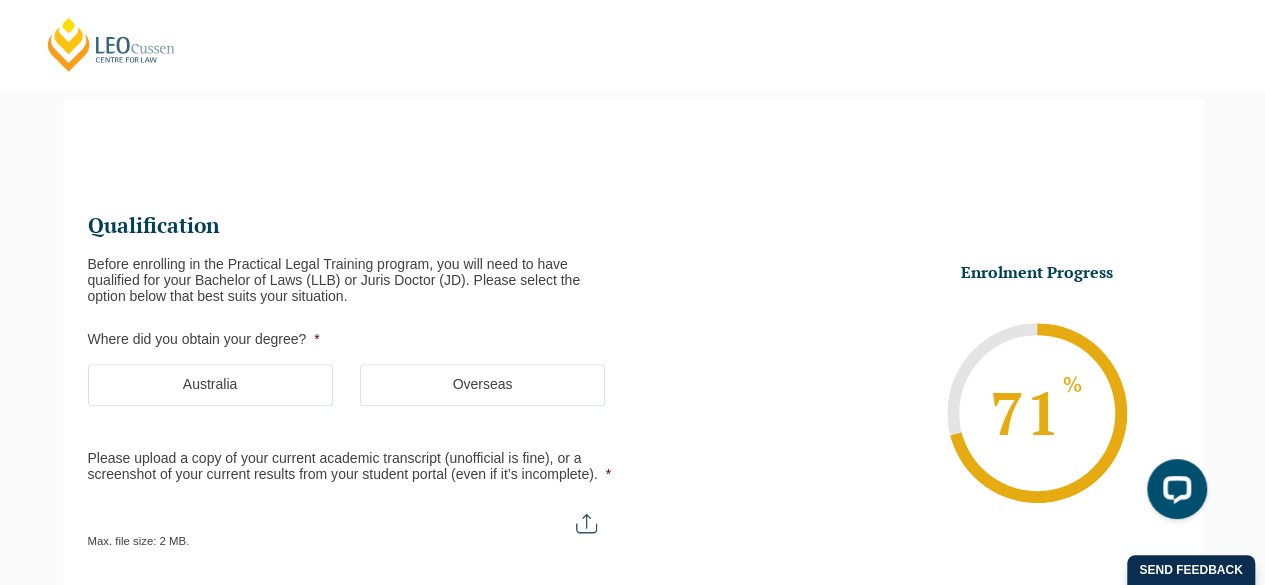 scroll, scrollTop: 173, scrollLeft: 0, axis: vertical 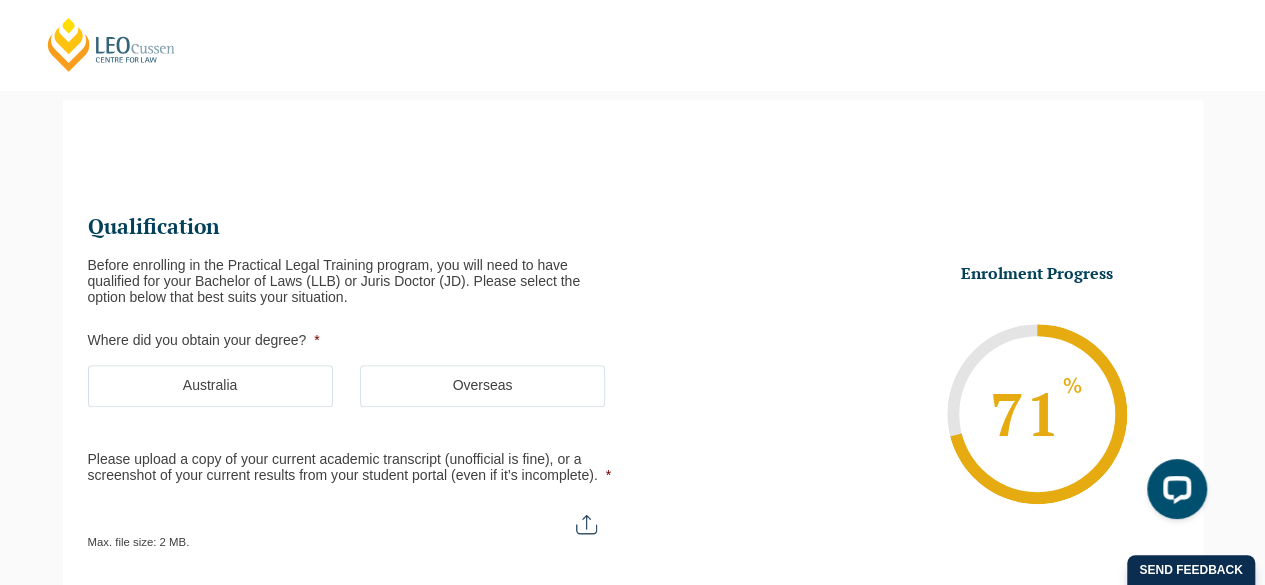 click on "Australia" at bounding box center (210, 386) 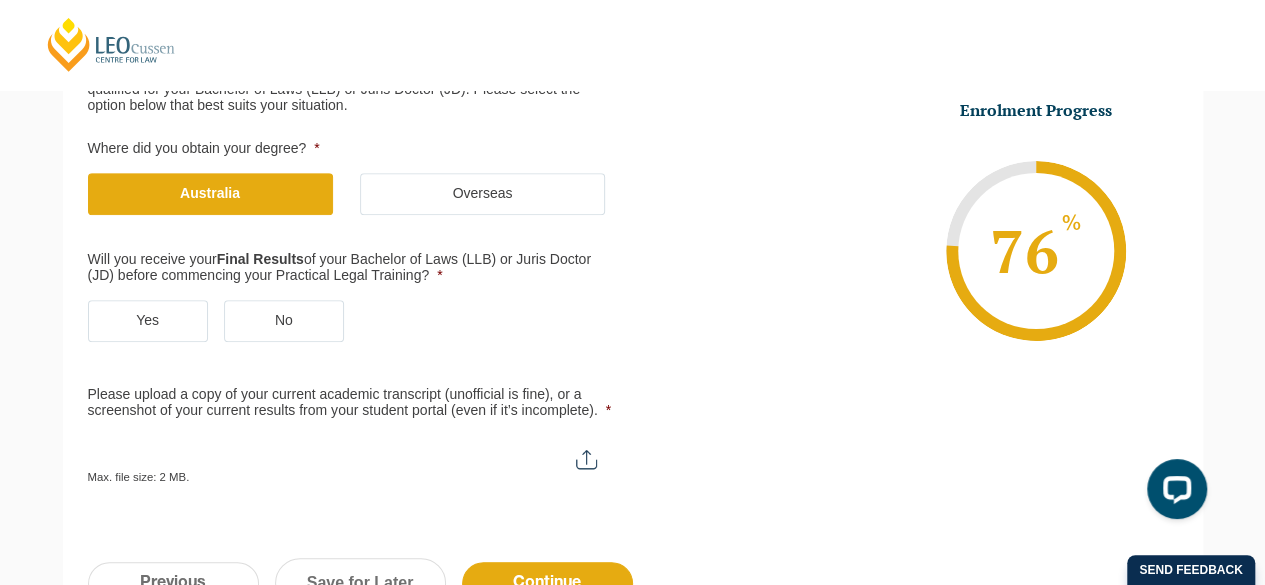 scroll, scrollTop: 373, scrollLeft: 0, axis: vertical 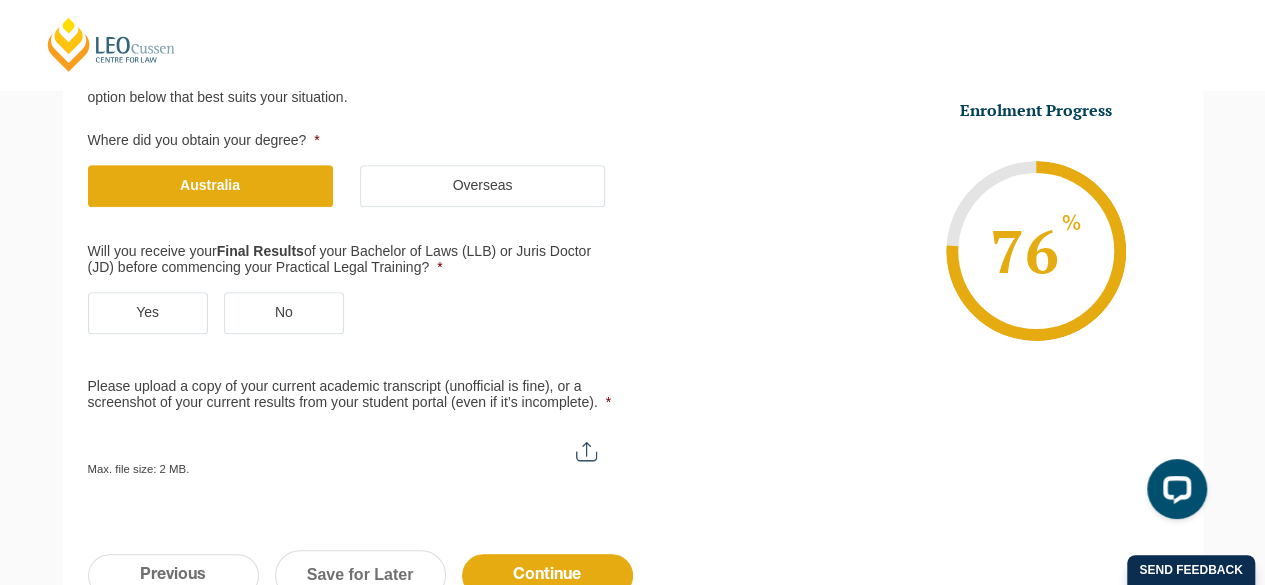 click on "Yes" at bounding box center [148, 313] 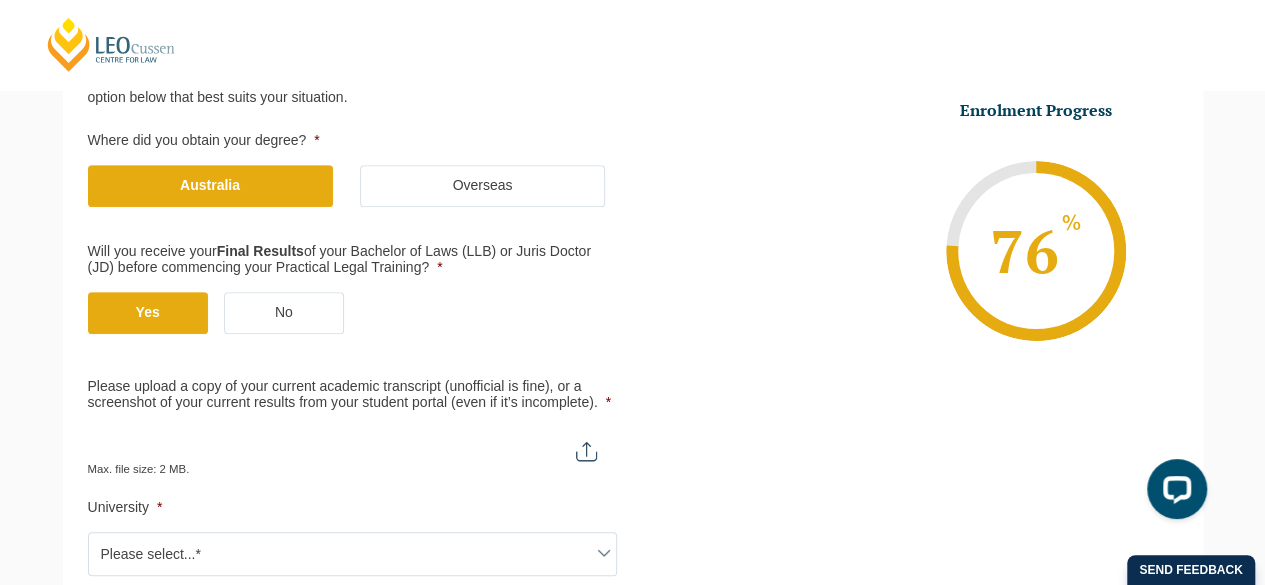 click on "No" at bounding box center (284, 313) 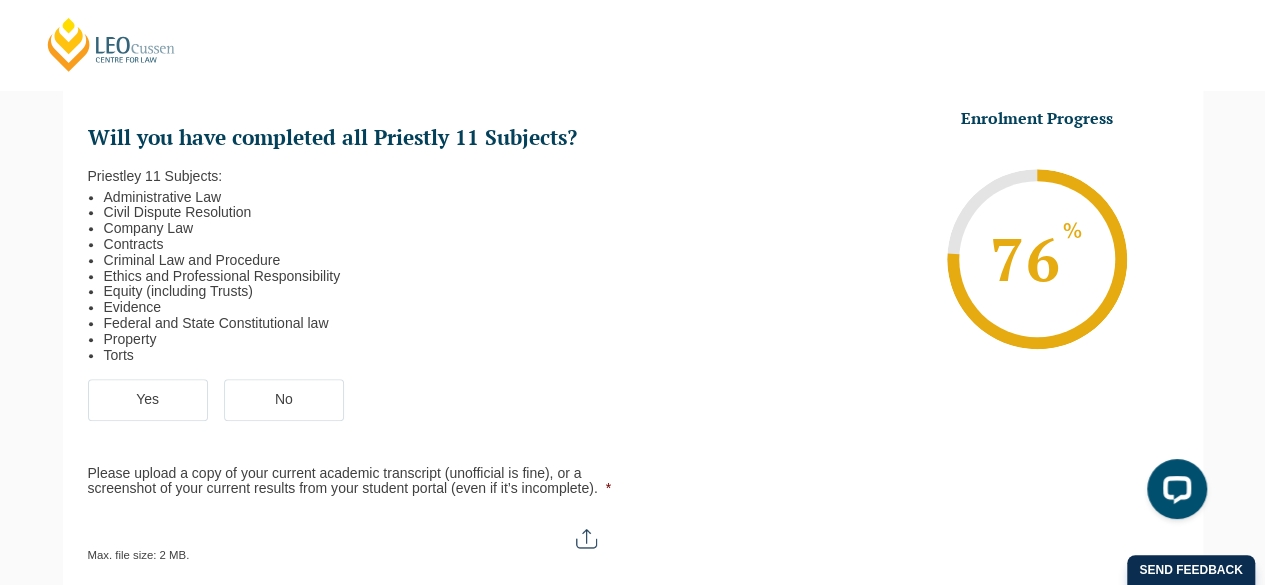 scroll, scrollTop: 673, scrollLeft: 0, axis: vertical 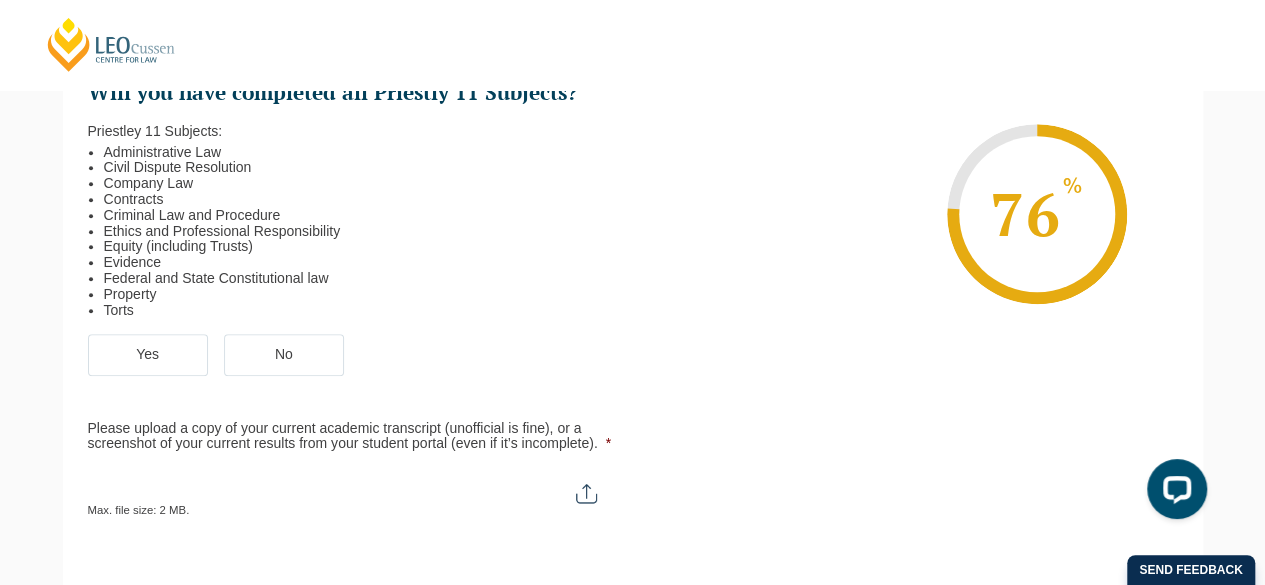 click on "Yes" at bounding box center [148, 355] 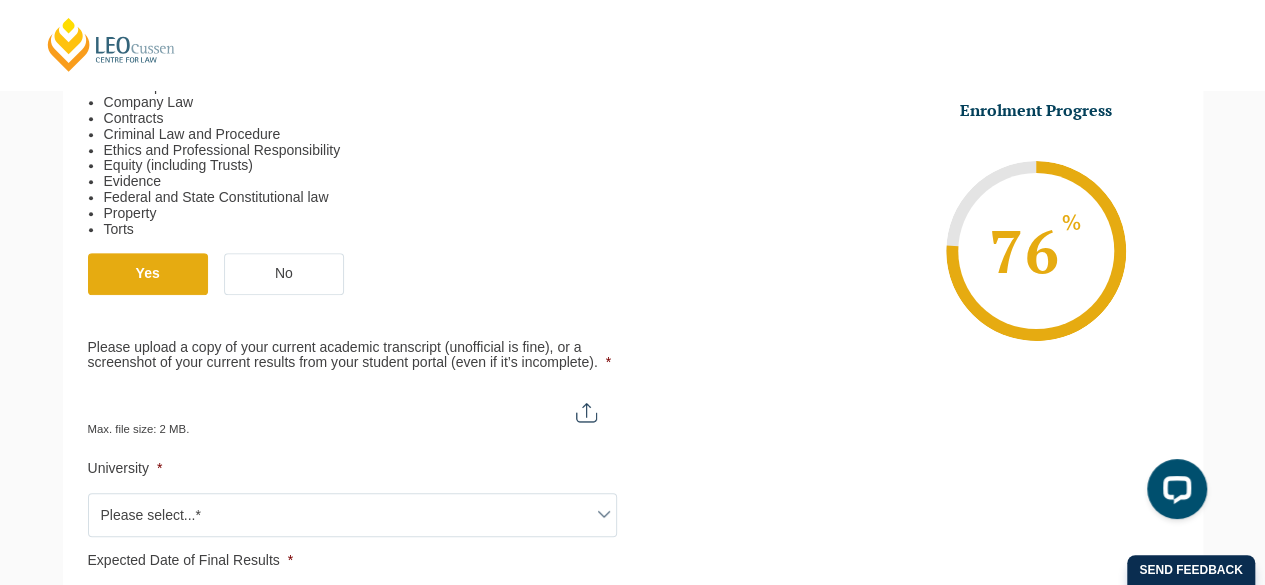 scroll, scrollTop: 873, scrollLeft: 0, axis: vertical 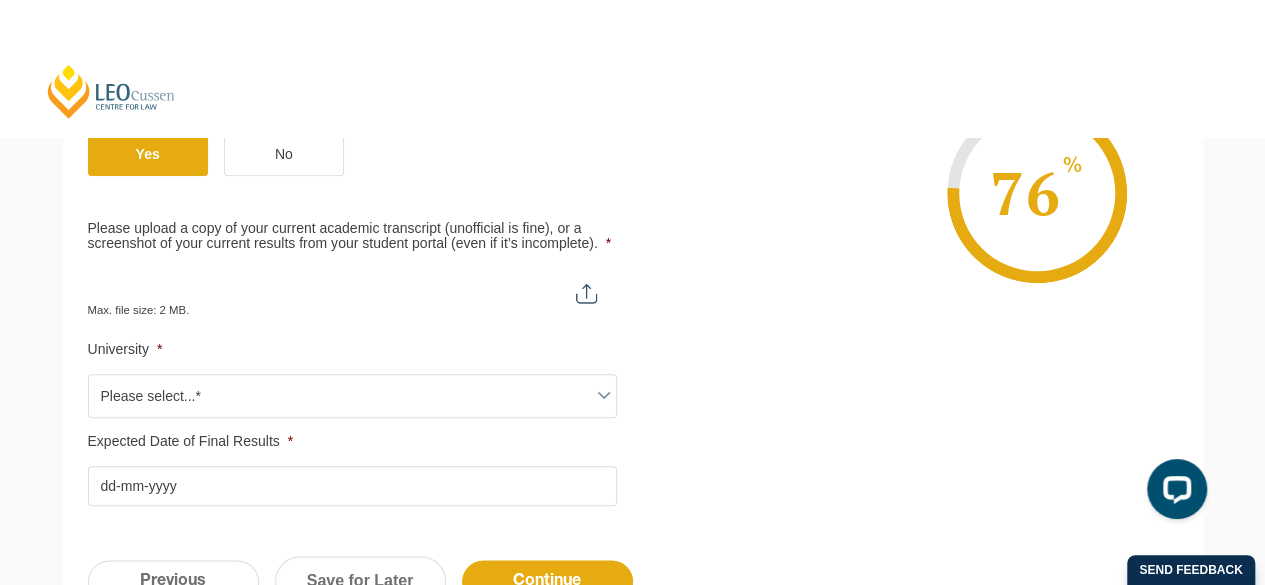 click on "Please upload a copy of your current academic transcript (unofficial is fine), or a screenshot of your current results from your student portal (even if it’s incomplete). *" at bounding box center (352, 285) 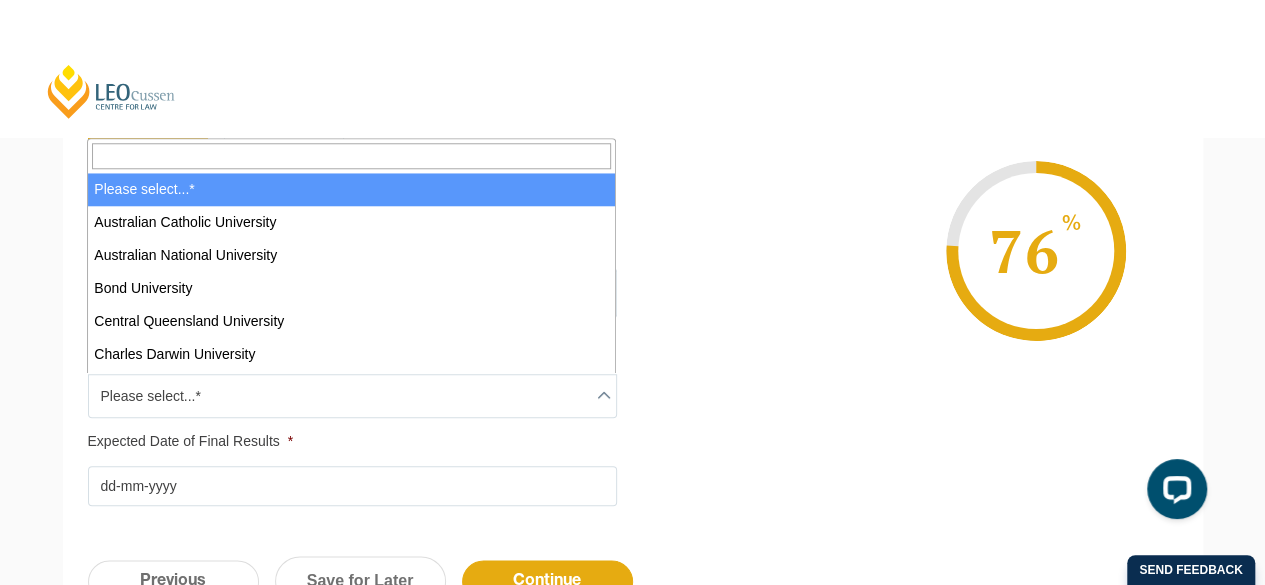 click on "Please select...*" at bounding box center (352, 396) 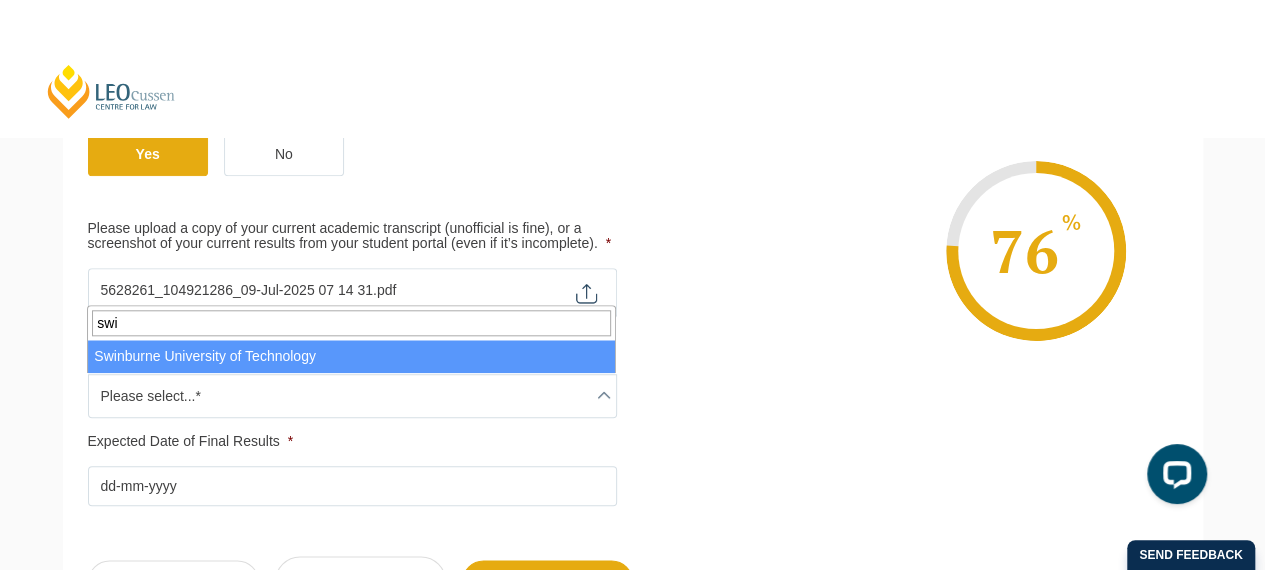type on "swin" 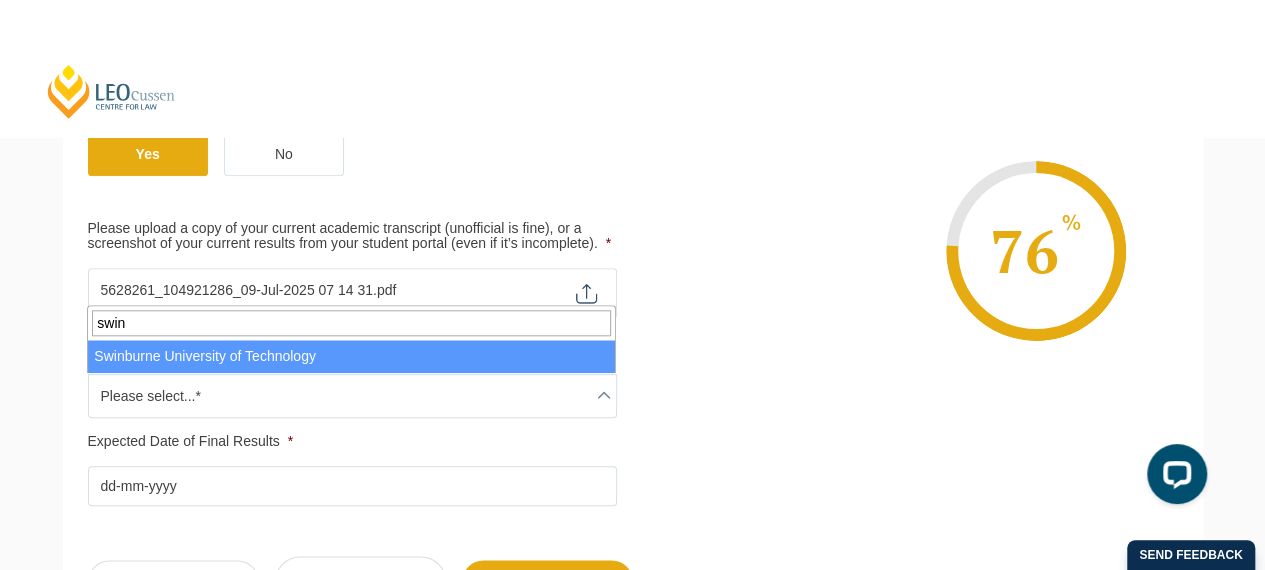 select on "Swinburne University of Technology" 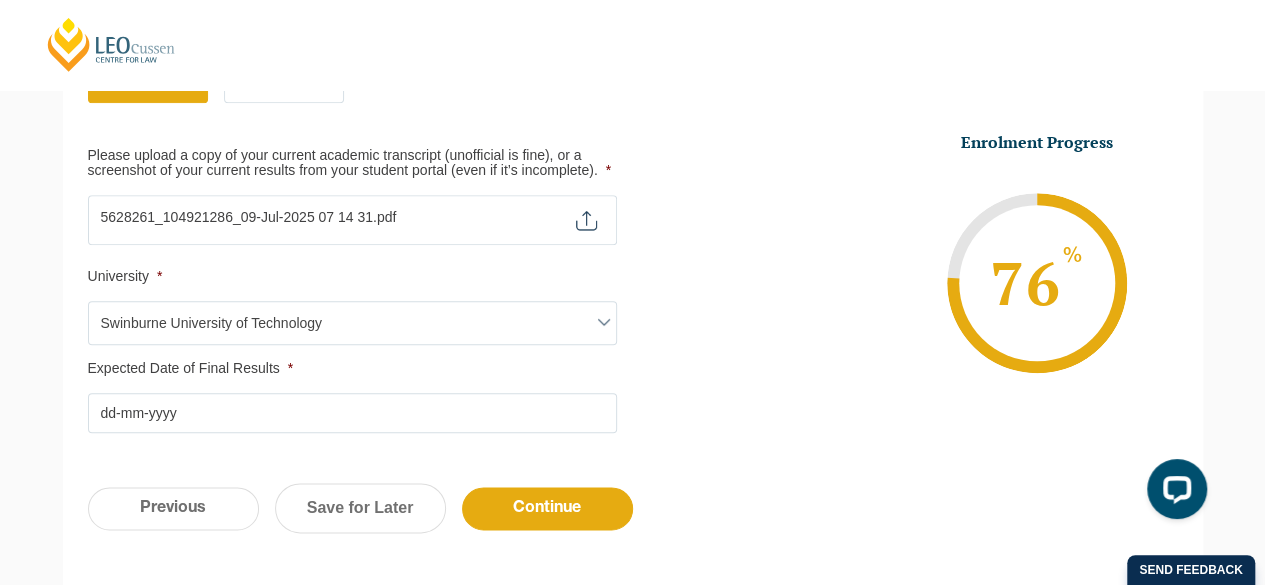 scroll, scrollTop: 1073, scrollLeft: 0, axis: vertical 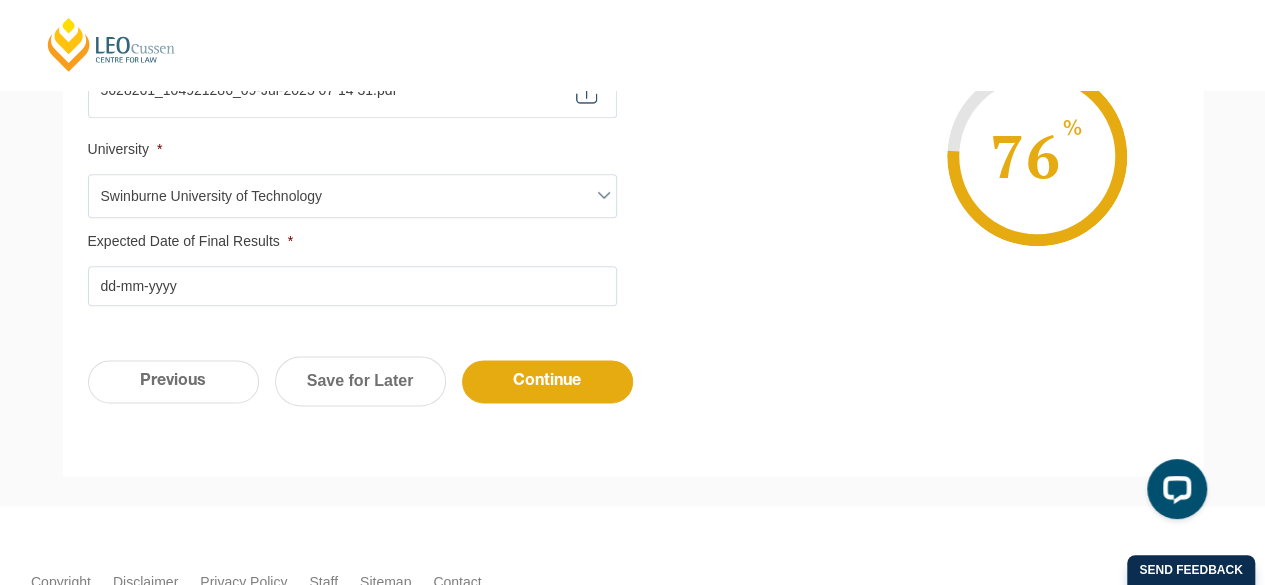 click on "Expected Date of Final Results *" at bounding box center [352, 286] 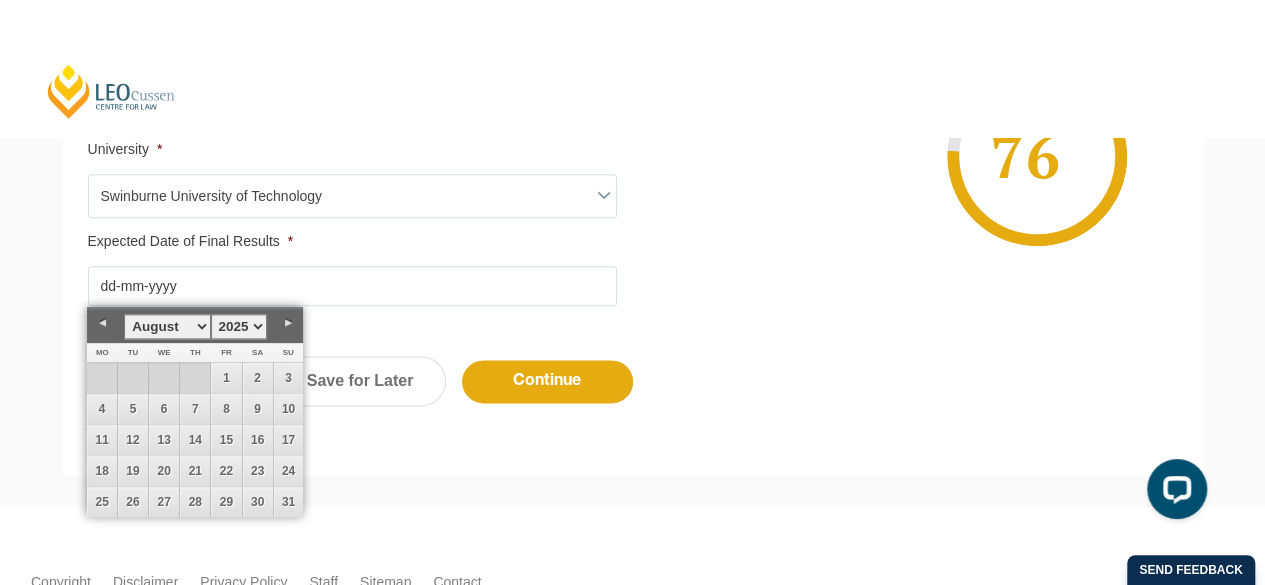 click on "January February March April May June July August September October November December" at bounding box center [167, 326] 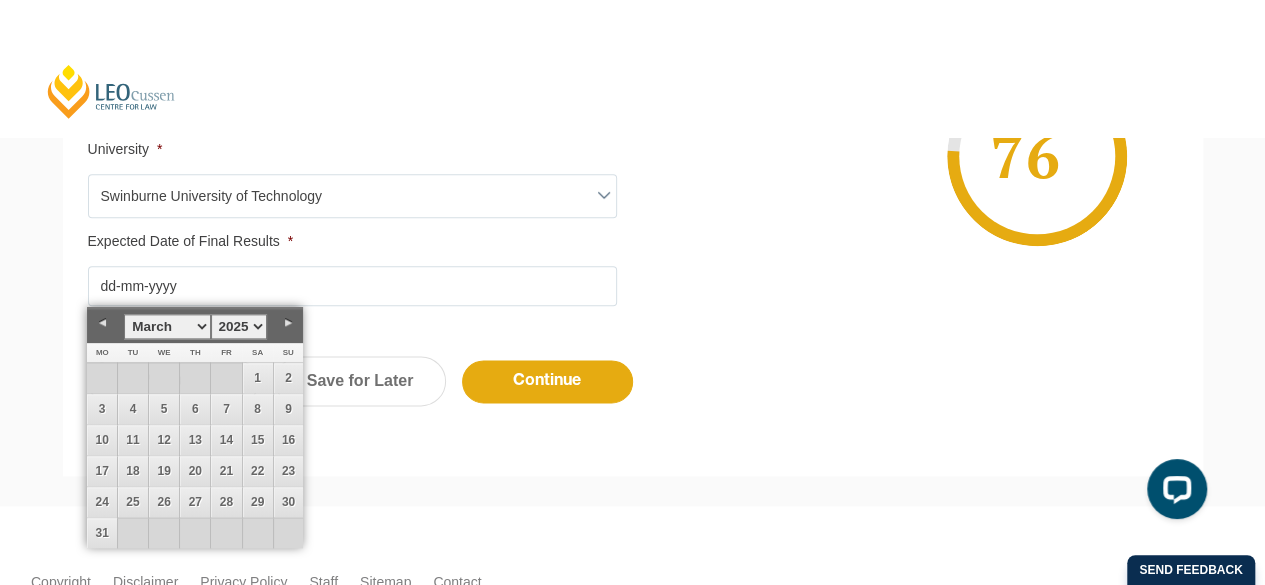 click on "1925 1926 1927 1928 1929 1930 1931 1932 1933 1934 1935 1936 1937 1938 1939 1940 1941 1942 1943 1944 1945 1946 1947 1948 1949 1950 1951 1952 1953 1954 1955 1956 1957 1958 1959 1960 1961 1962 1963 1964 1965 1966 1967 1968 1969 1970 1971 1972 1973 1974 1975 1976 1977 1978 1979 1980 1981 1982 1983 1984 1985 1986 1987 1988 1989 1990 1991 1992 1993 1994 1995 1996 1997 1998 1999 2000 2001 2002 2003 2004 2005 2006 2007 2008 2009 2010 2011 2012 2013 2014 2015 2016 2017 2018 2019 2020 2021 2022 2023 2024 2025 2026 2027 2028 2029 2030 2031 2032 2033 2034 2035 2036 2037 2038 2039 2040 2041 2042 2043 2044 2045" at bounding box center (239, 326) 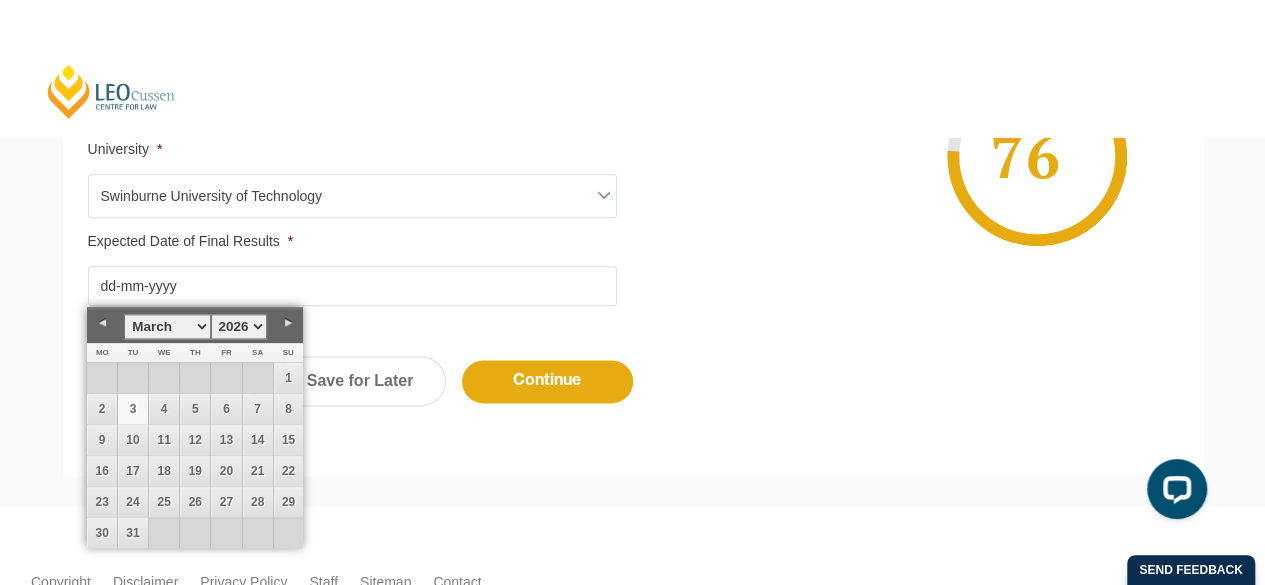 click on "3" at bounding box center [133, 409] 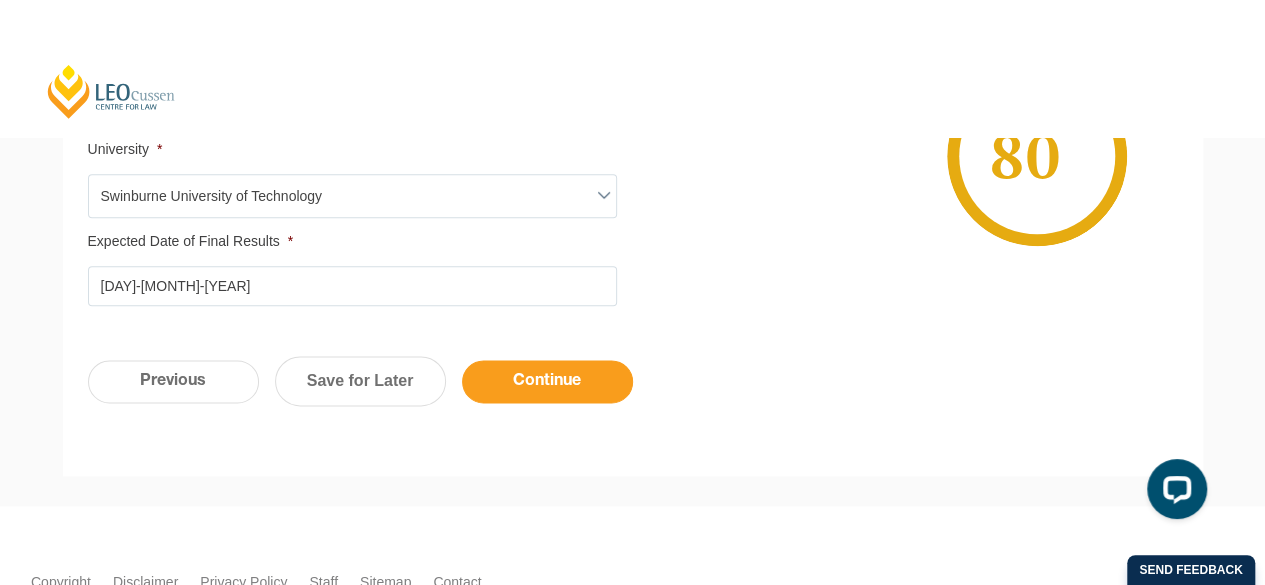 click on "Continue" at bounding box center [547, 381] 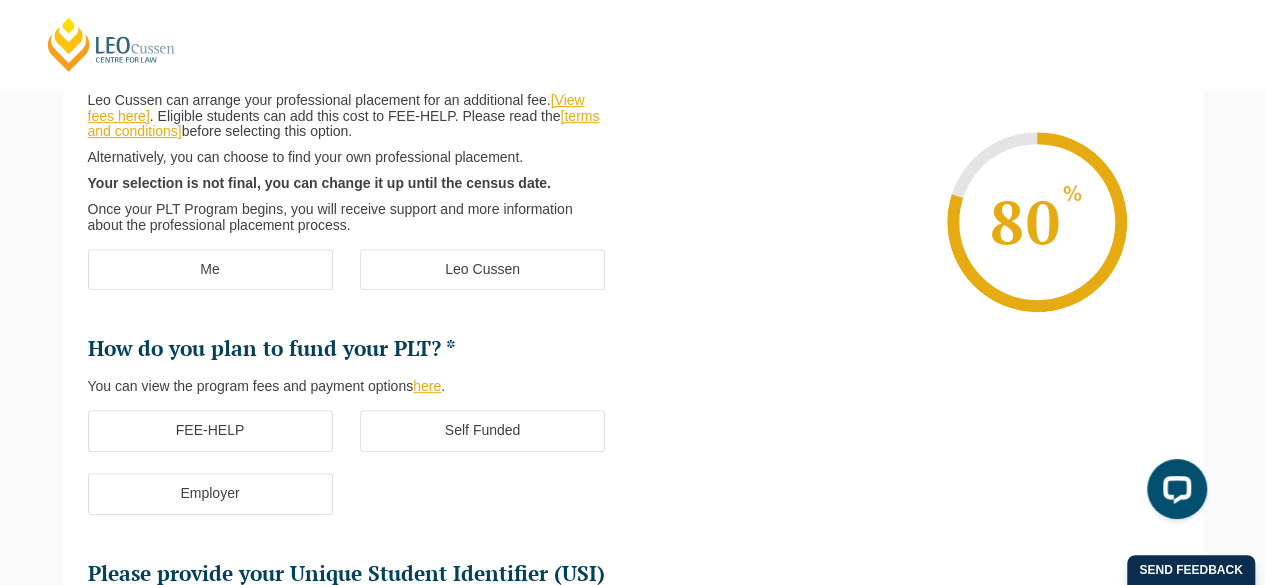 scroll, scrollTop: 373, scrollLeft: 0, axis: vertical 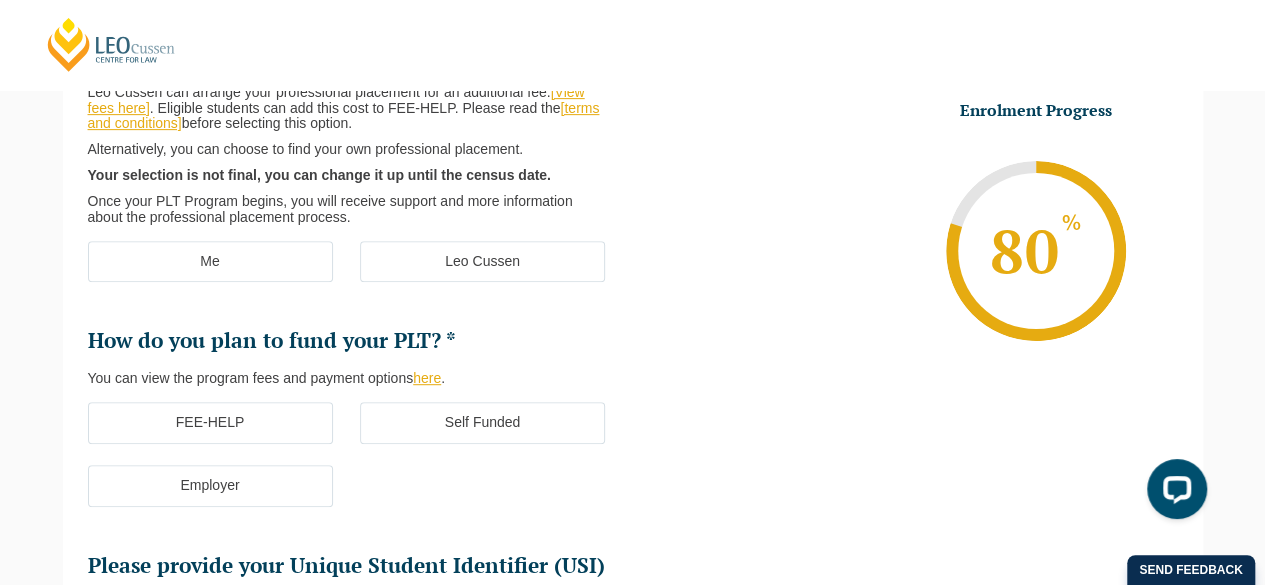 click on "Me" at bounding box center [210, 262] 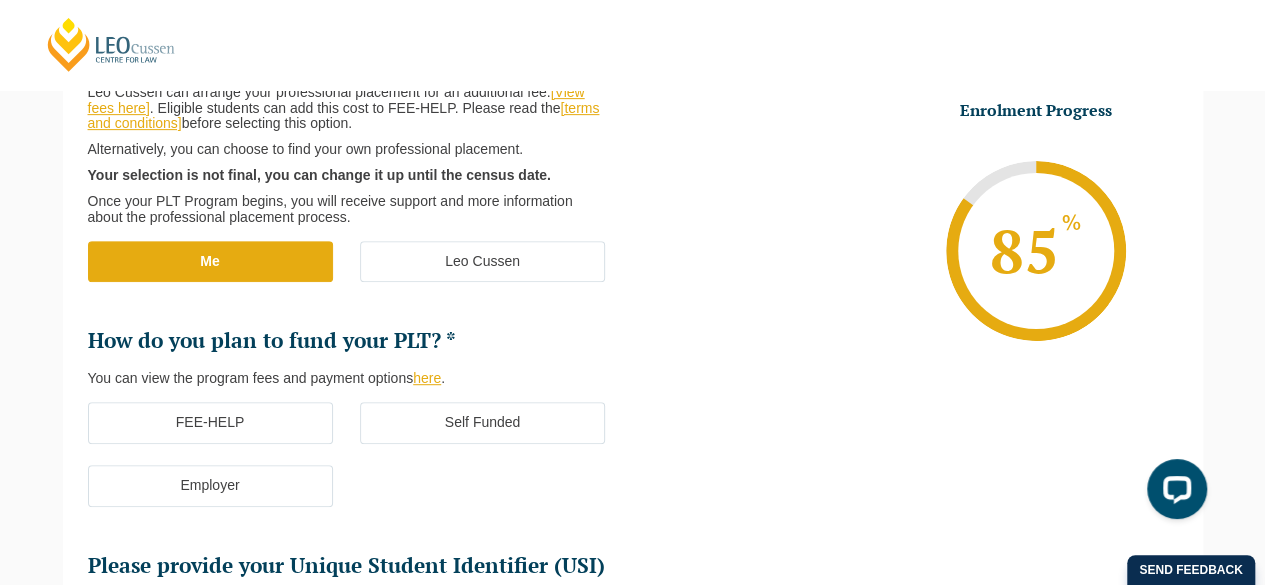 click on "FEE-HELP" at bounding box center (210, 423) 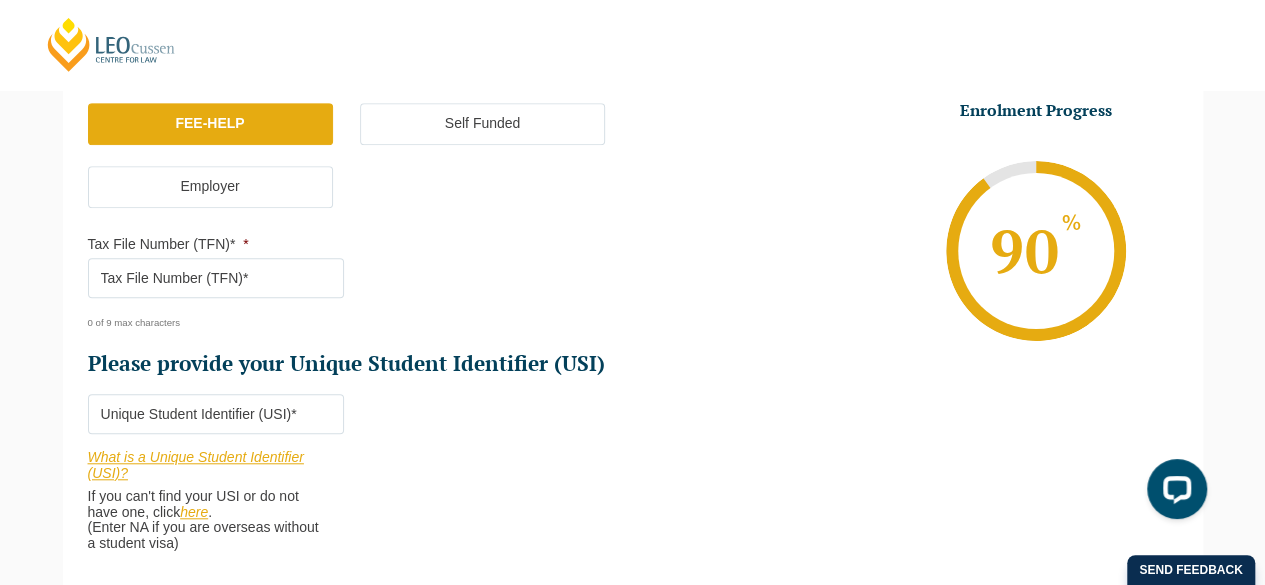scroll, scrollTop: 673, scrollLeft: 0, axis: vertical 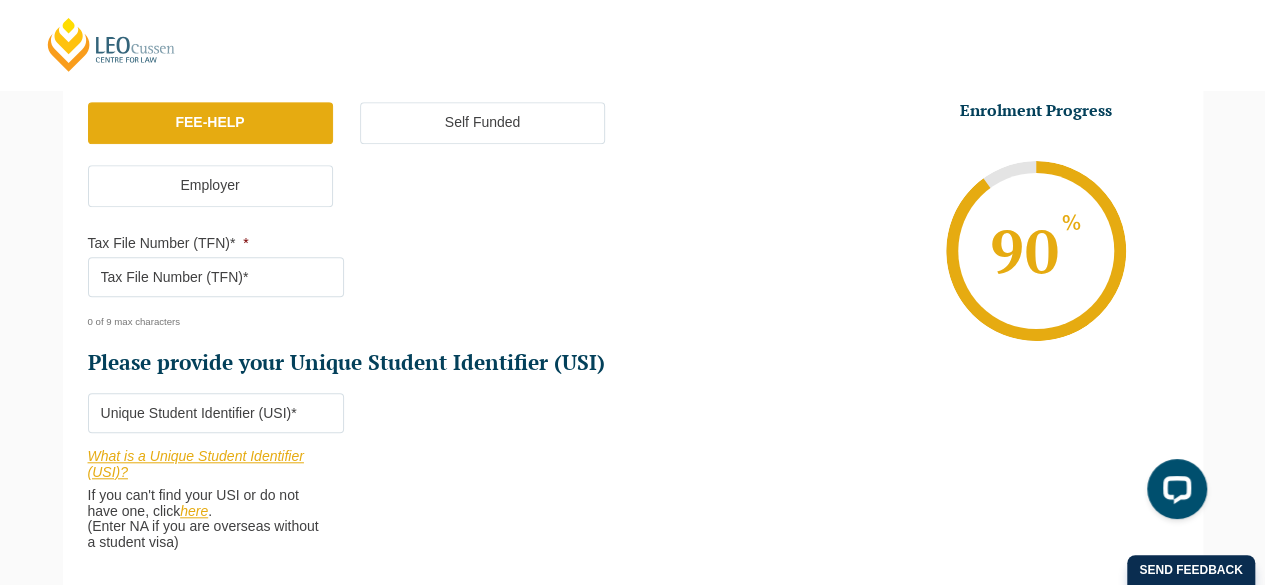 click on "Tax File Number (TFN)* *" at bounding box center [216, 277] 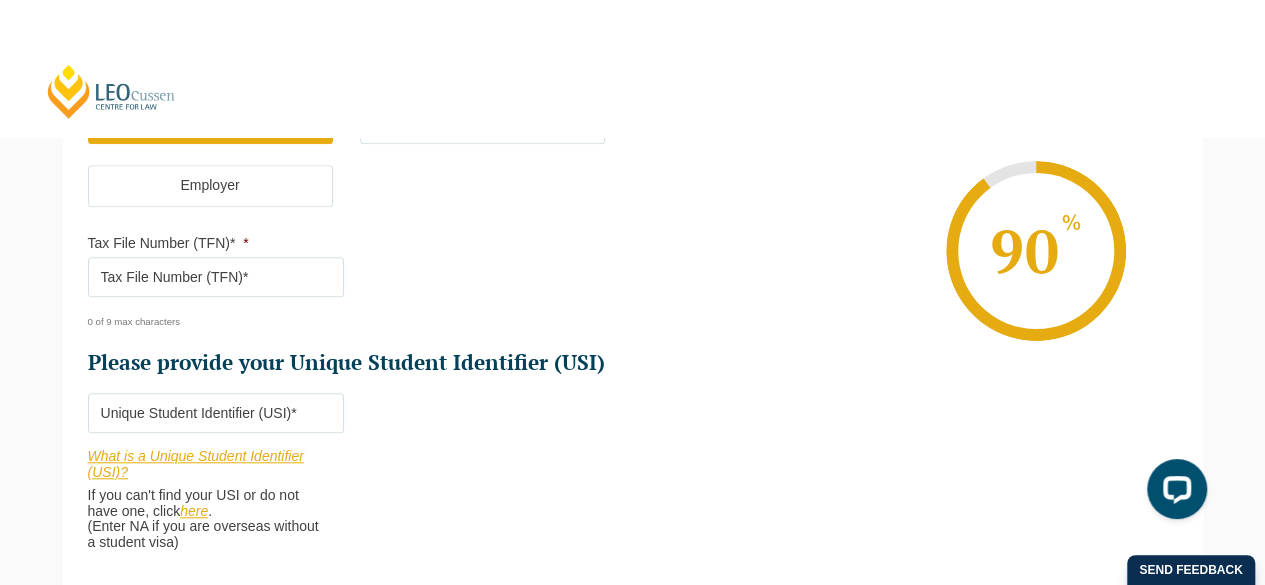 click on "Tax File Number (TFN)* *" at bounding box center (216, 277) 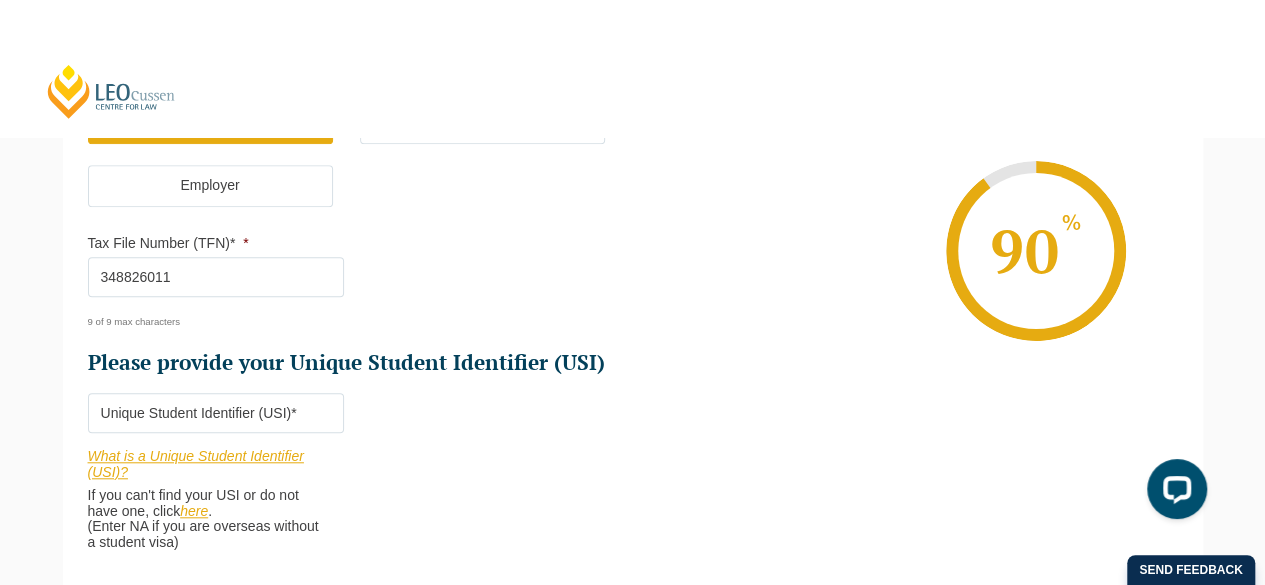 type on "348826011" 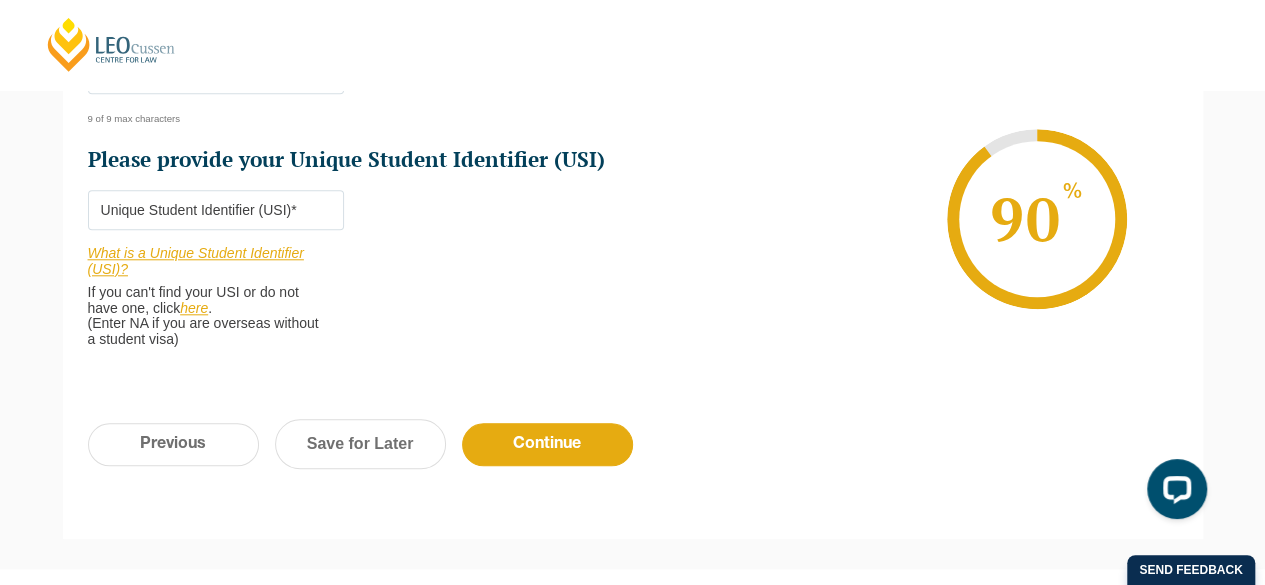 scroll, scrollTop: 873, scrollLeft: 0, axis: vertical 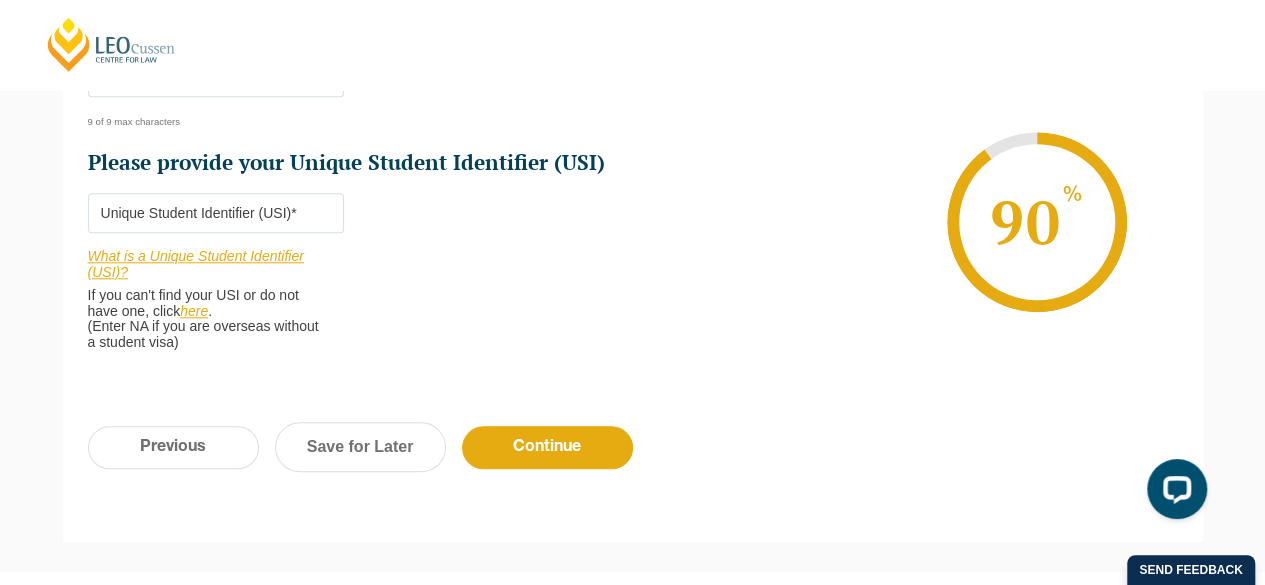 click on "Please provide your Unique Student Identifier (USI) *" at bounding box center (216, 213) 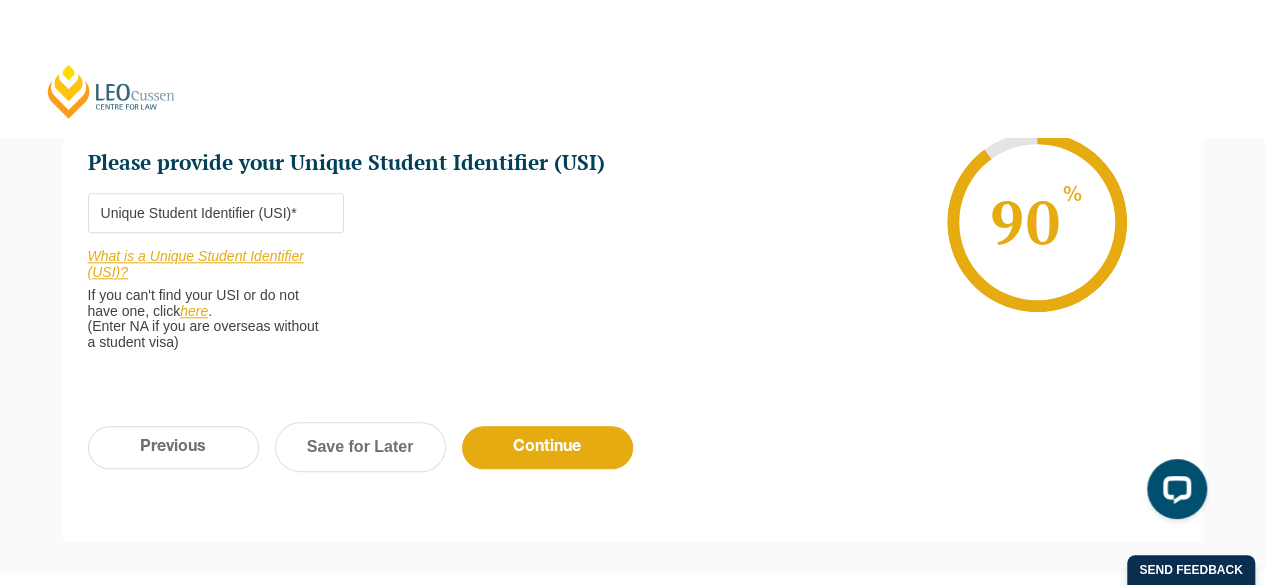 paste on "B5RHDFP93Q" 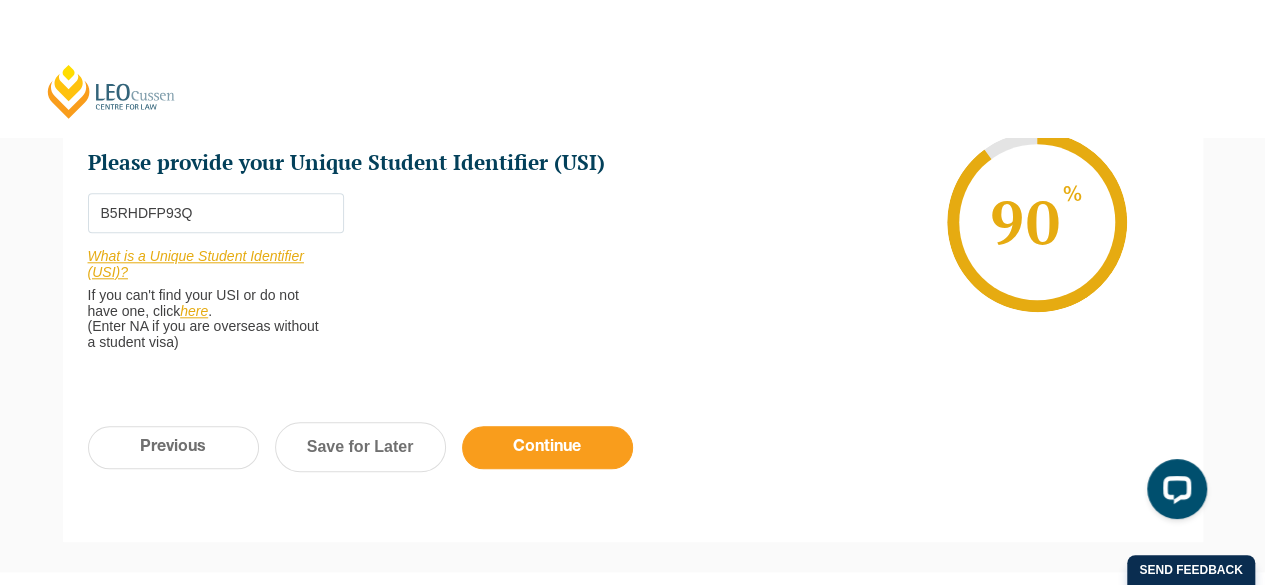 type on "B5RHDFP93Q" 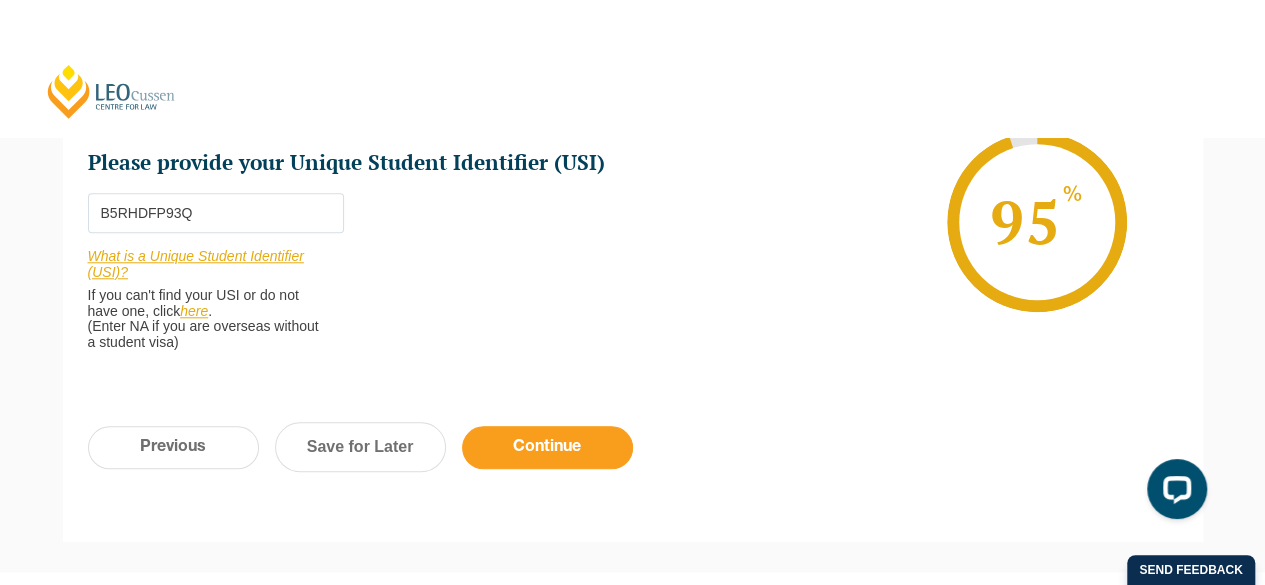 click on "Continue" at bounding box center (547, 447) 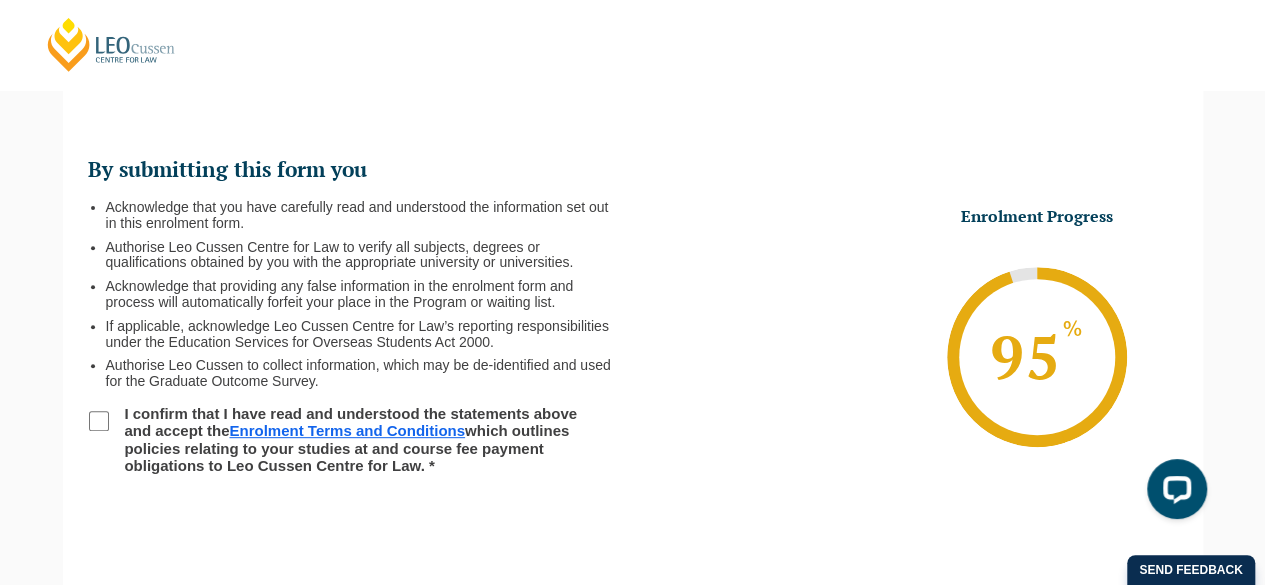 scroll, scrollTop: 273, scrollLeft: 0, axis: vertical 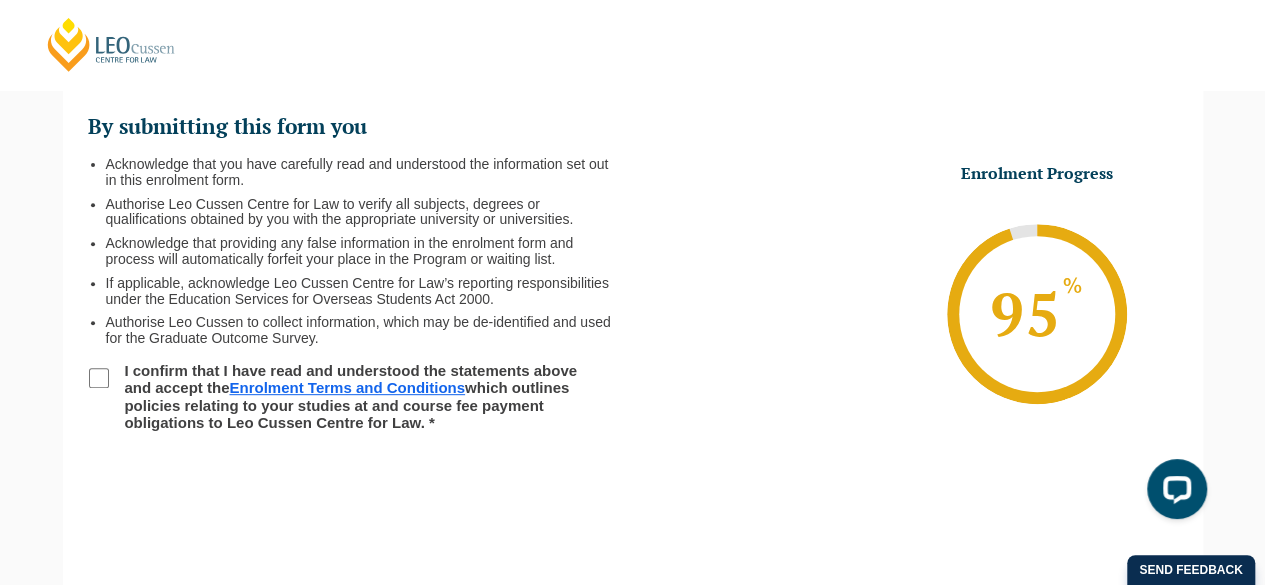 click on "I confirm that I have read and understood the statements above and accept the  Enrolment Terms and Conditions  which outlines policies relating to your studies at and course fee payment obligations to Leo Cussen Centre for Law. *" at bounding box center (99, 378) 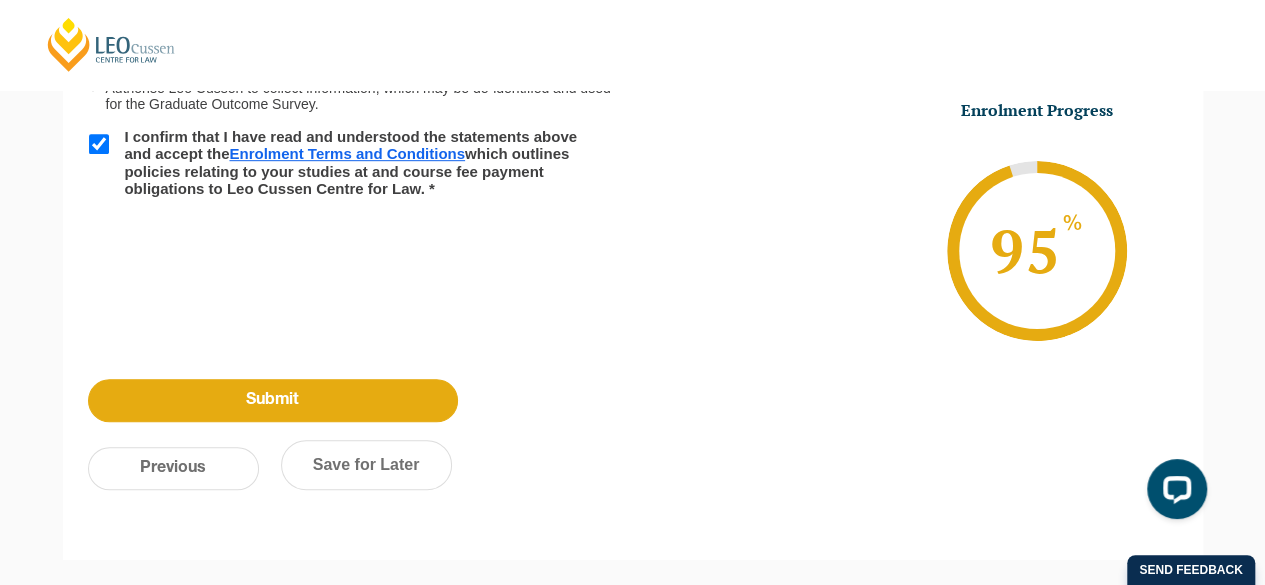 scroll, scrollTop: 573, scrollLeft: 0, axis: vertical 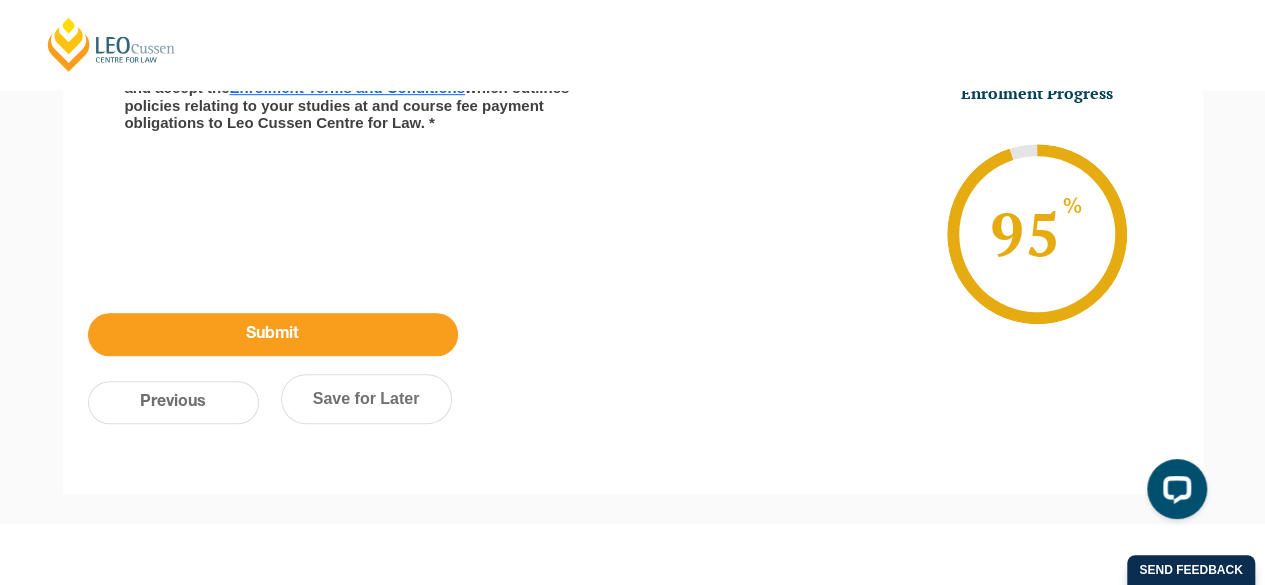 click on "Submit" at bounding box center [273, 334] 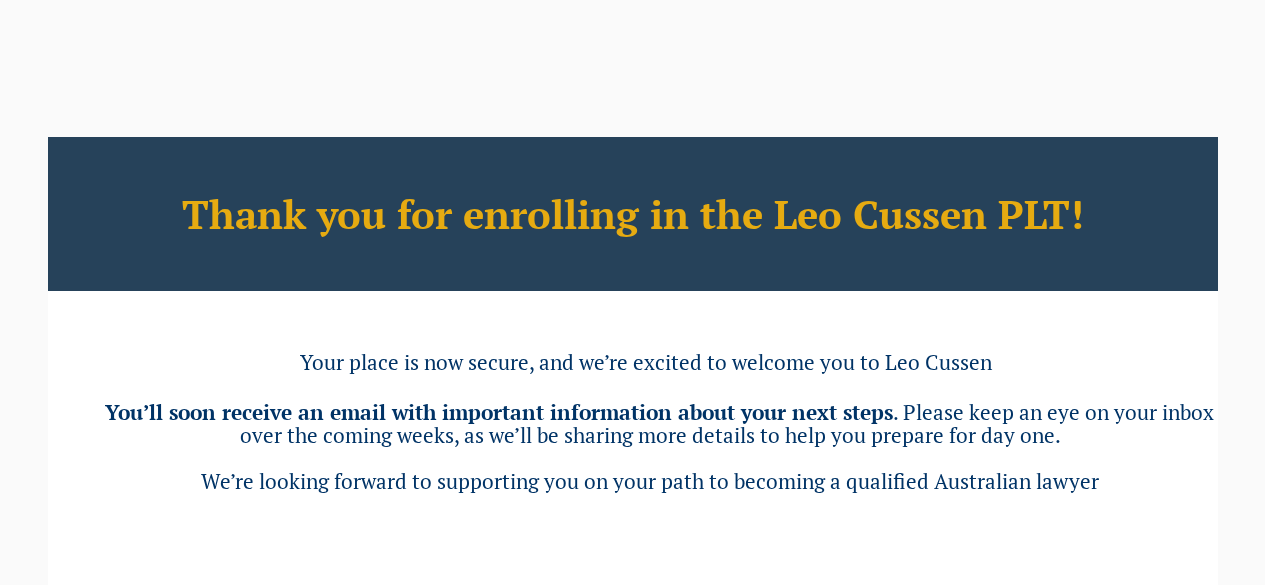 scroll, scrollTop: 0, scrollLeft: 0, axis: both 